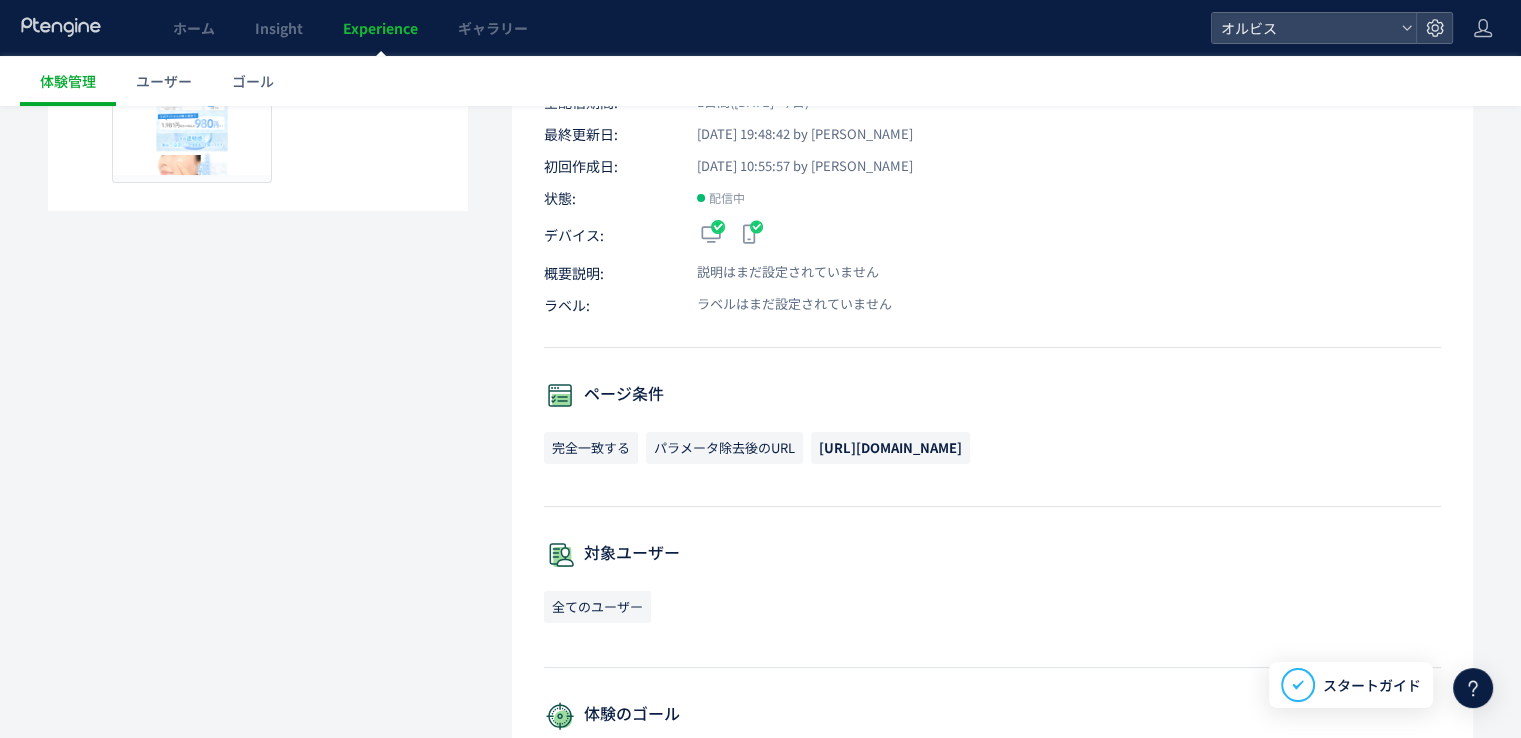 scroll, scrollTop: 0, scrollLeft: 0, axis: both 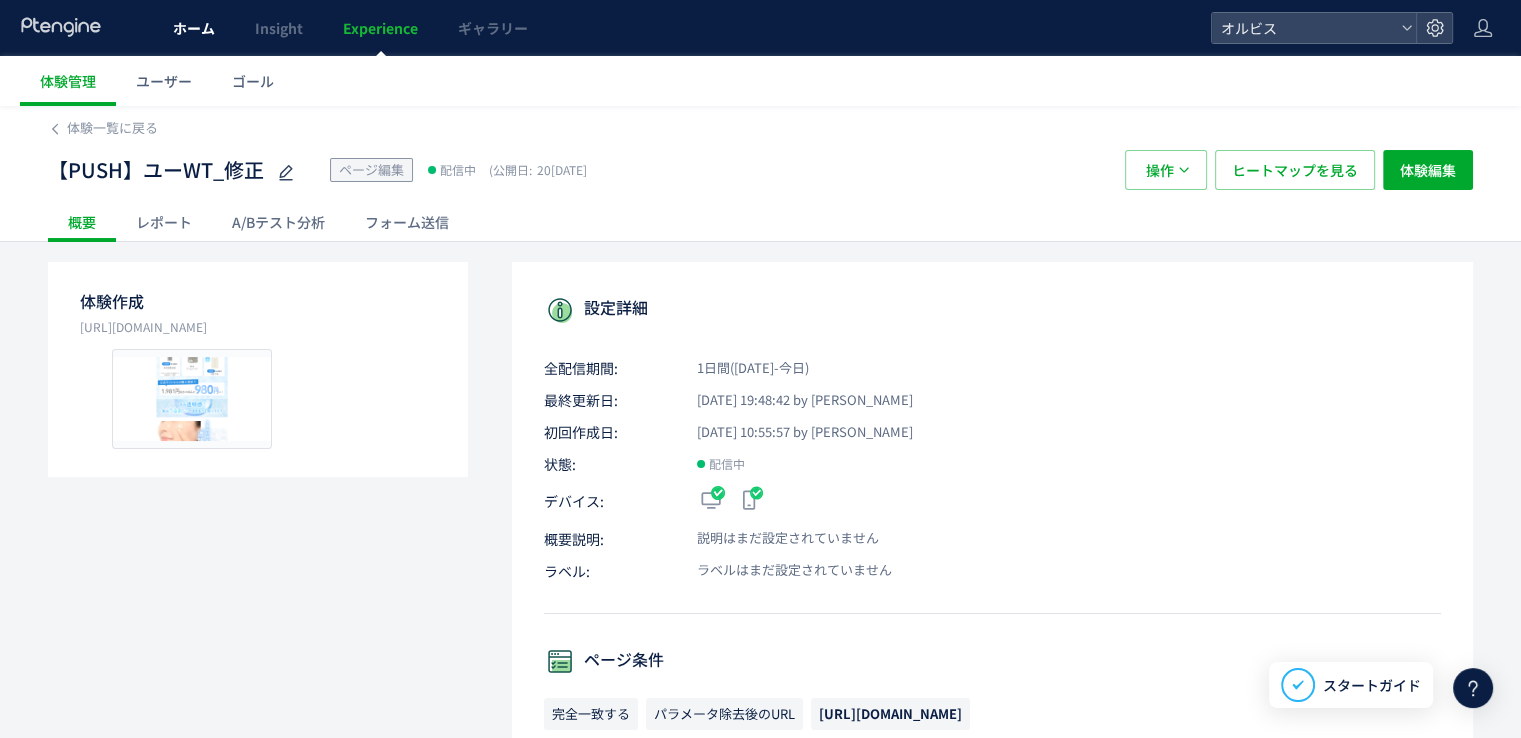 click on "ホーム" at bounding box center (194, 28) 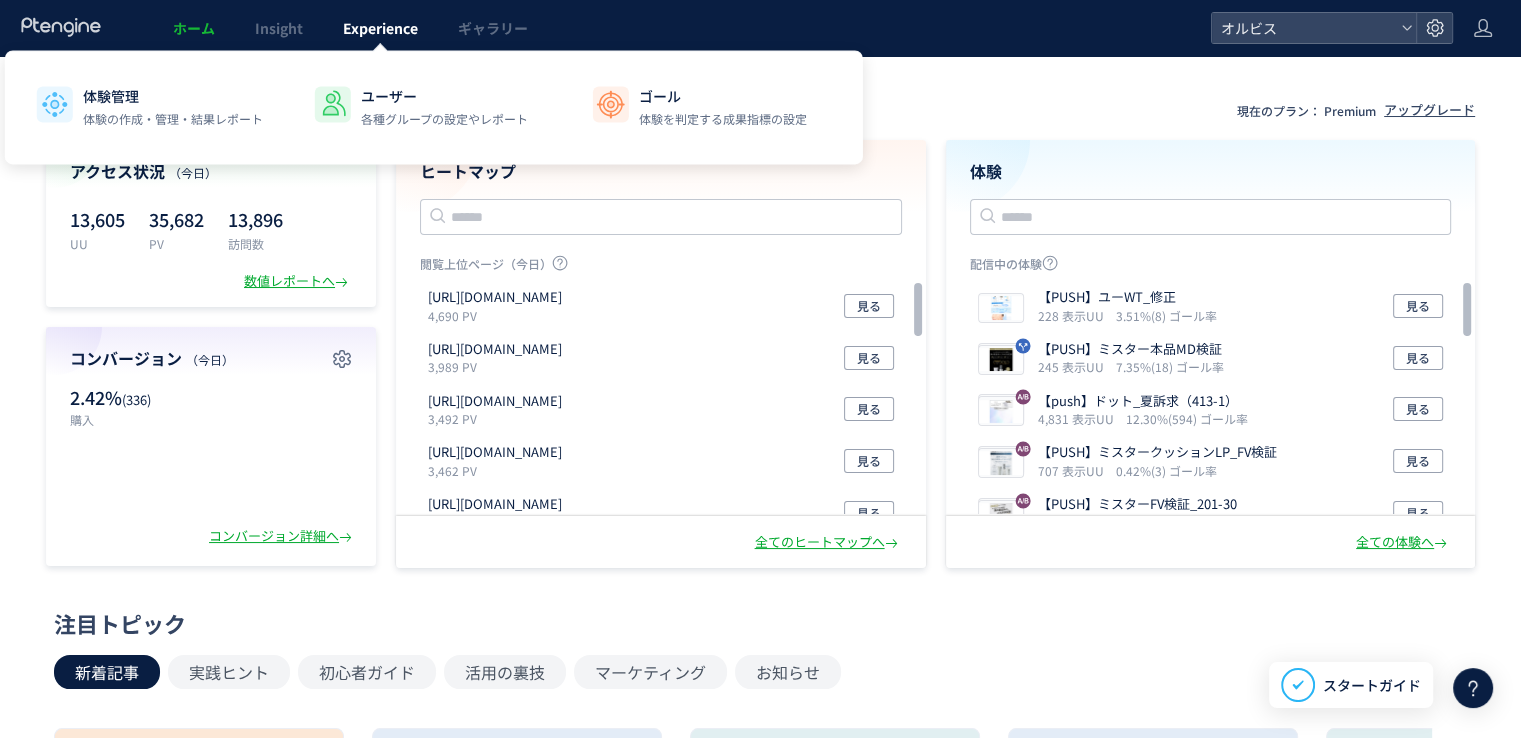 click on "Experience" at bounding box center [380, 28] 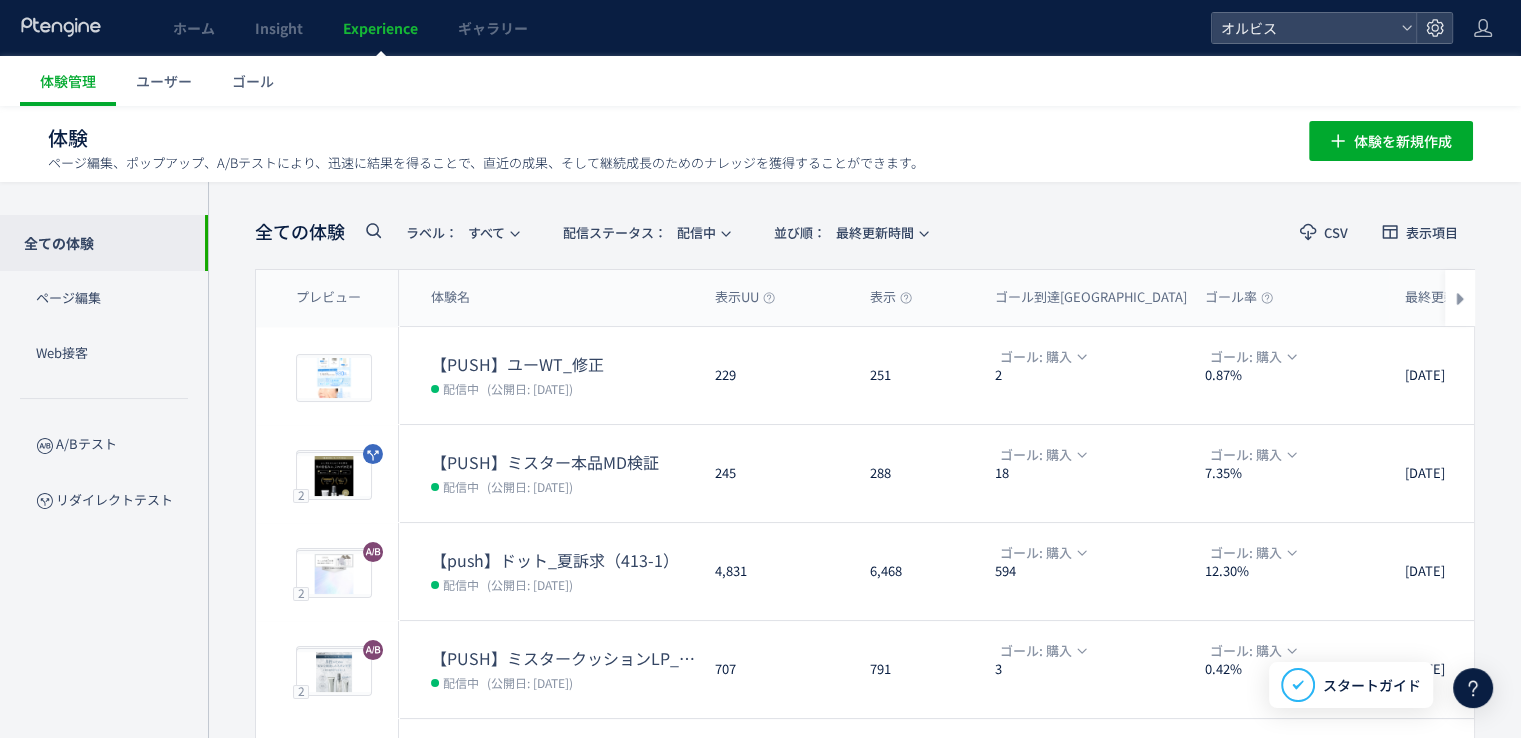 click 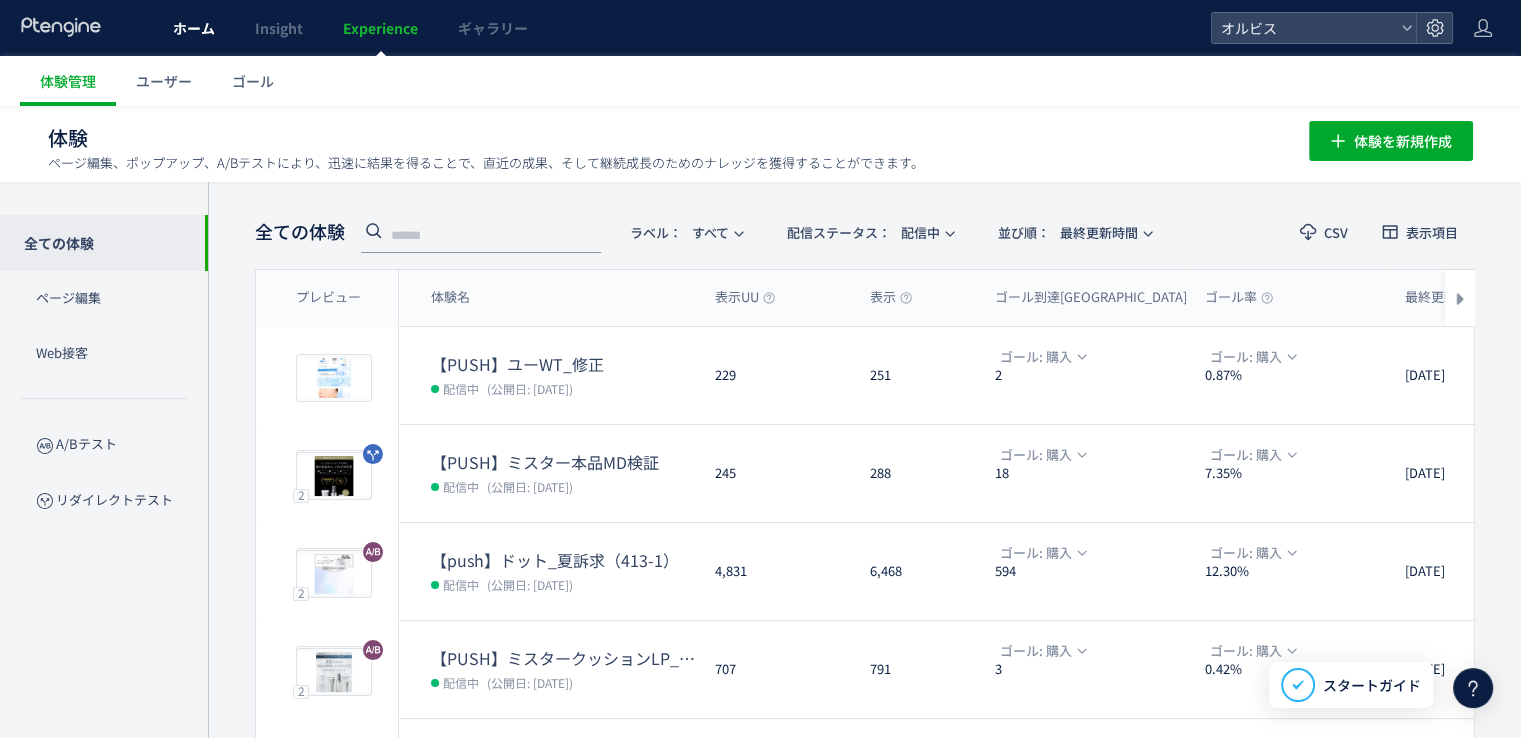 click on "ホーム" at bounding box center (194, 28) 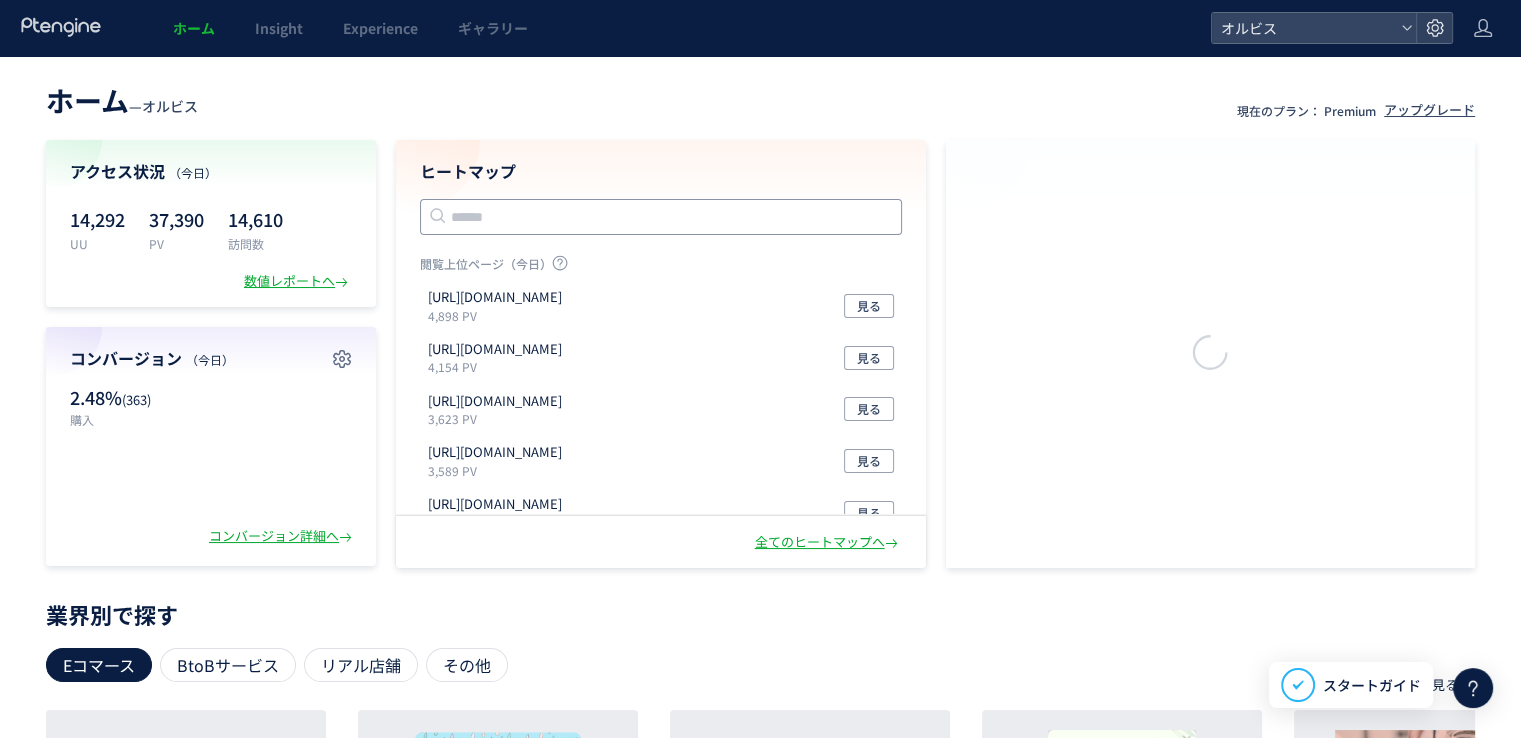click 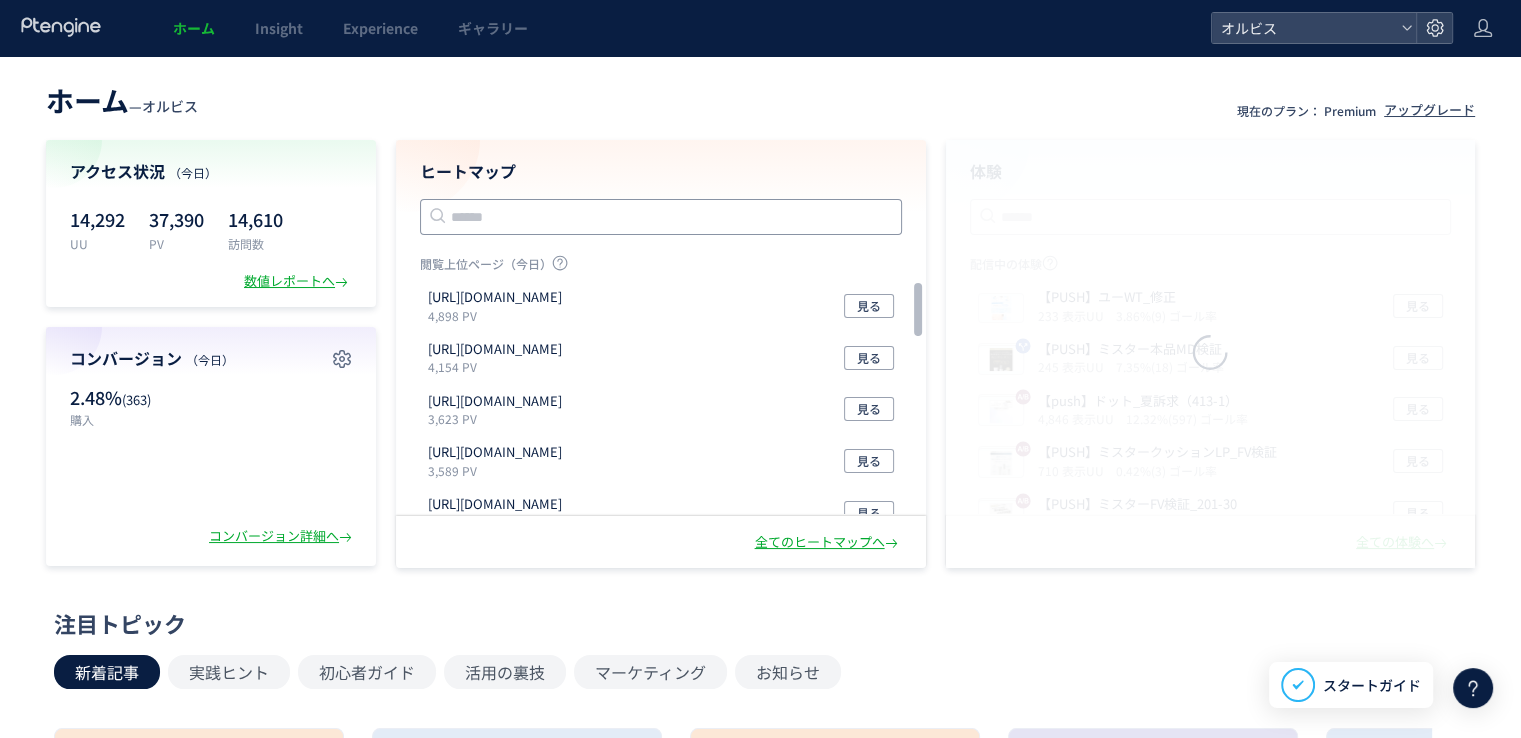 paste on "**********" 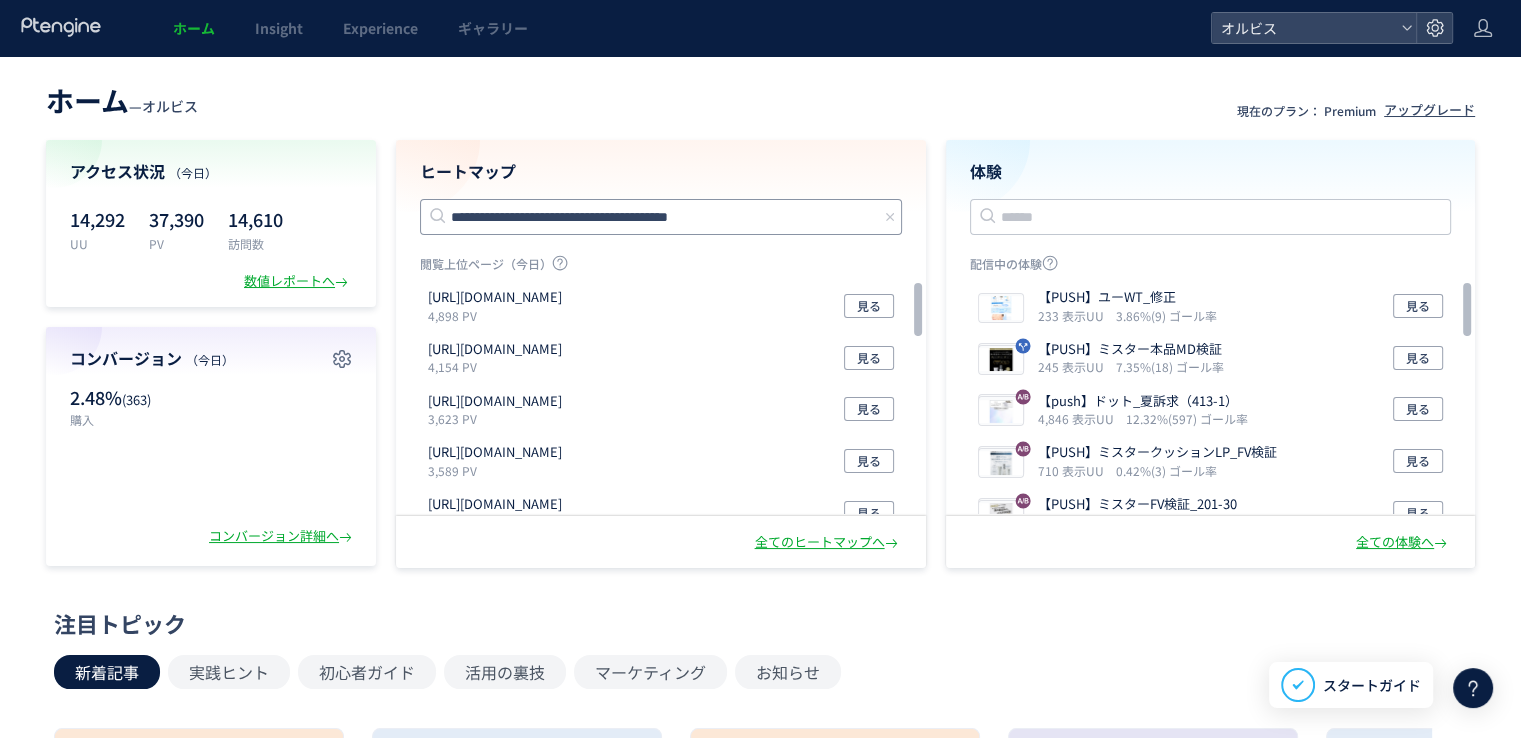 click on "**********" 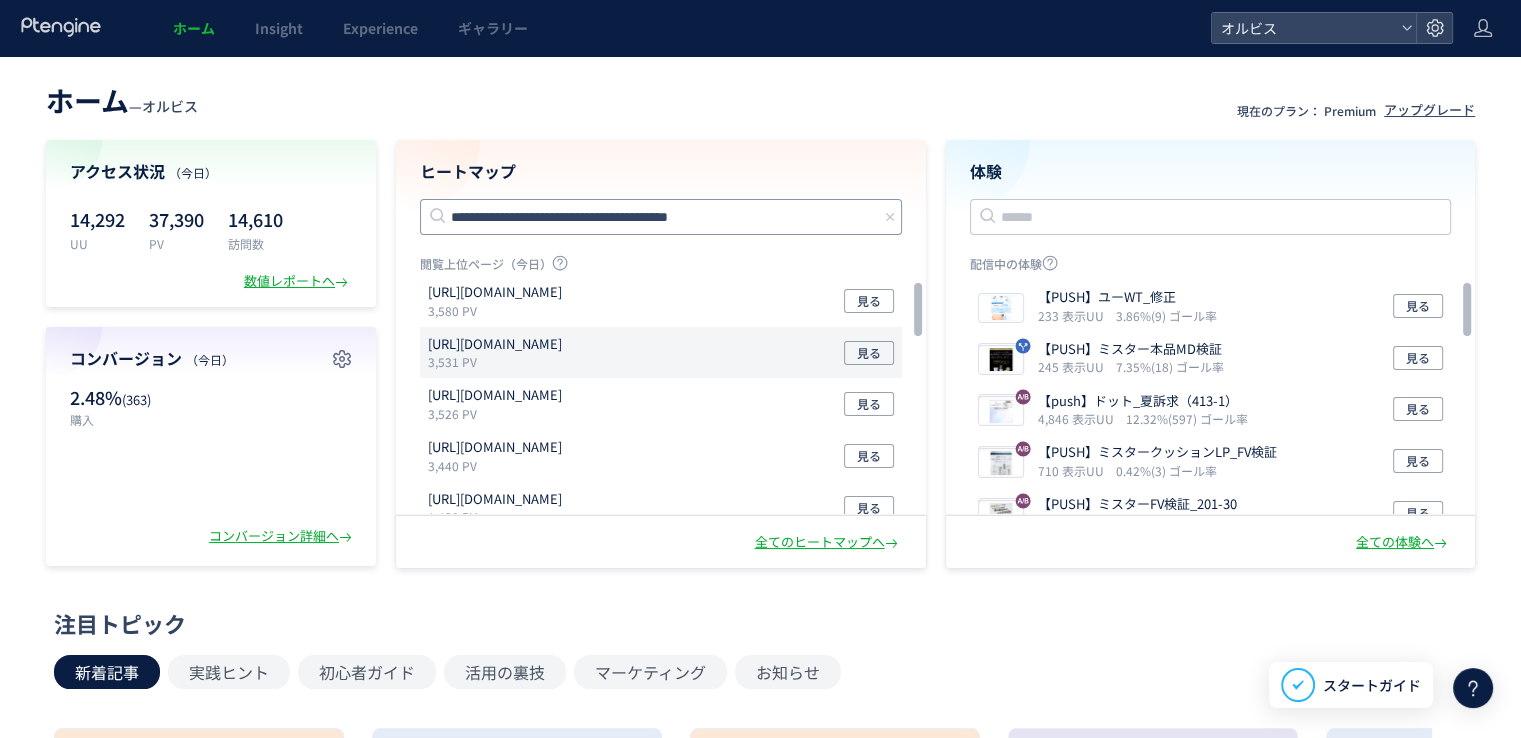 scroll, scrollTop: 0, scrollLeft: 0, axis: both 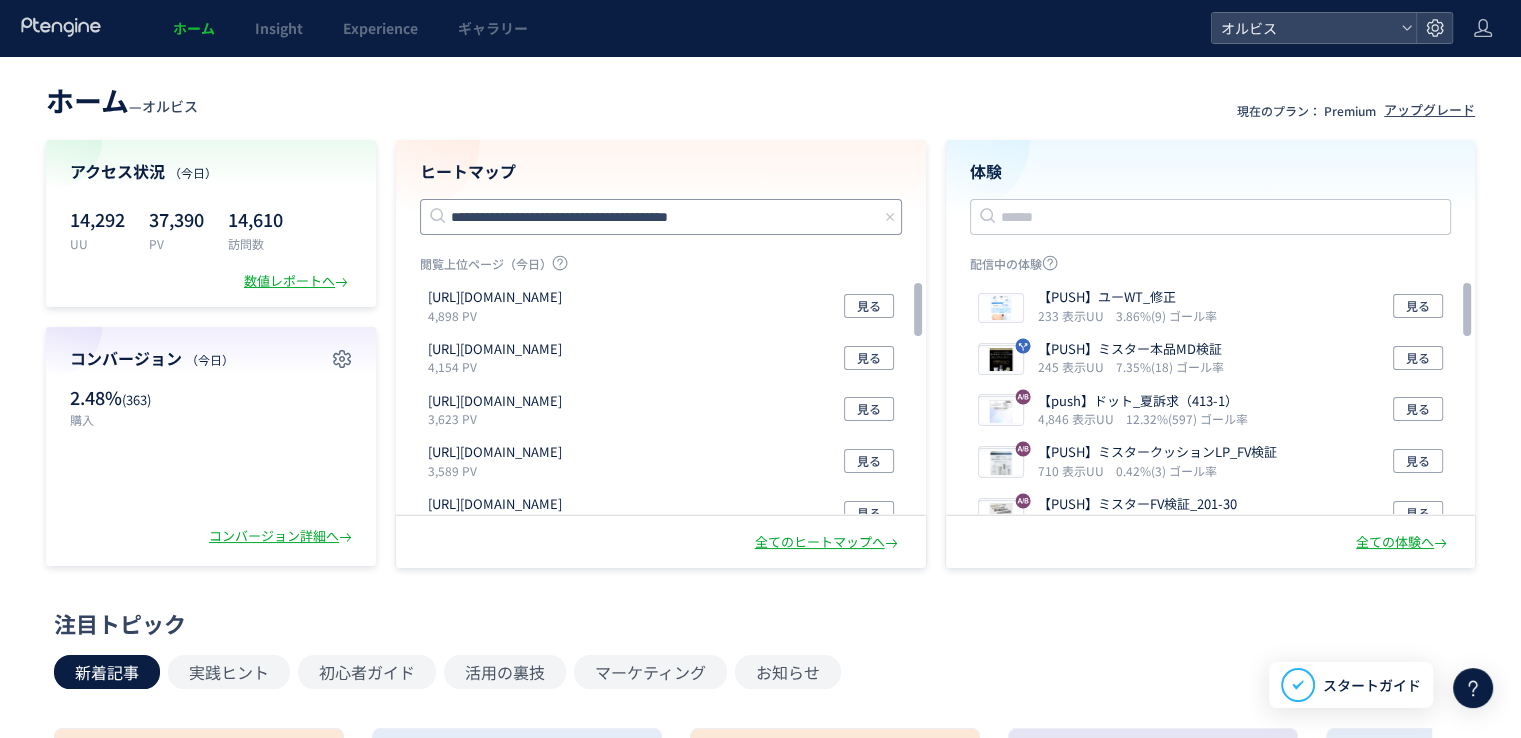 click on "**********" 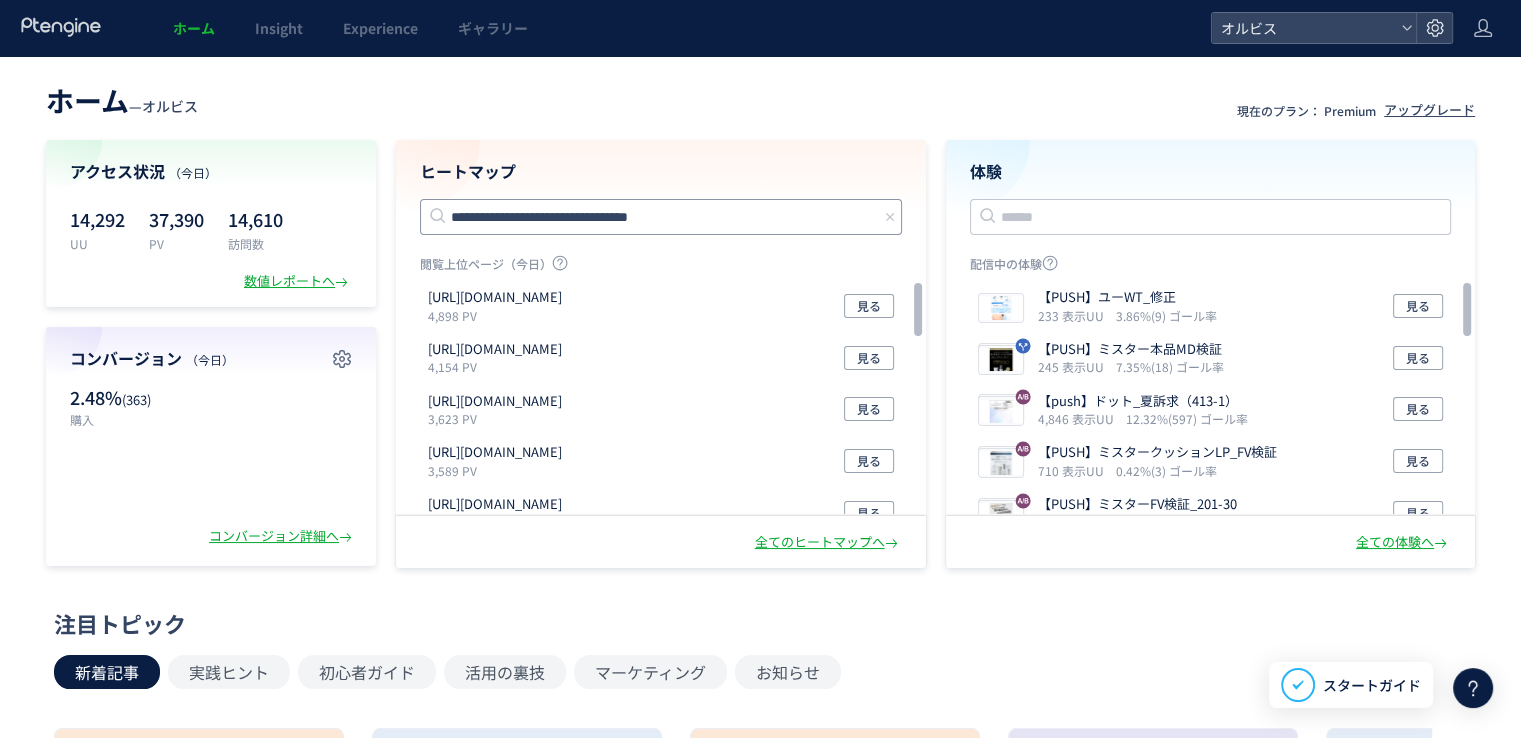 type on "**********" 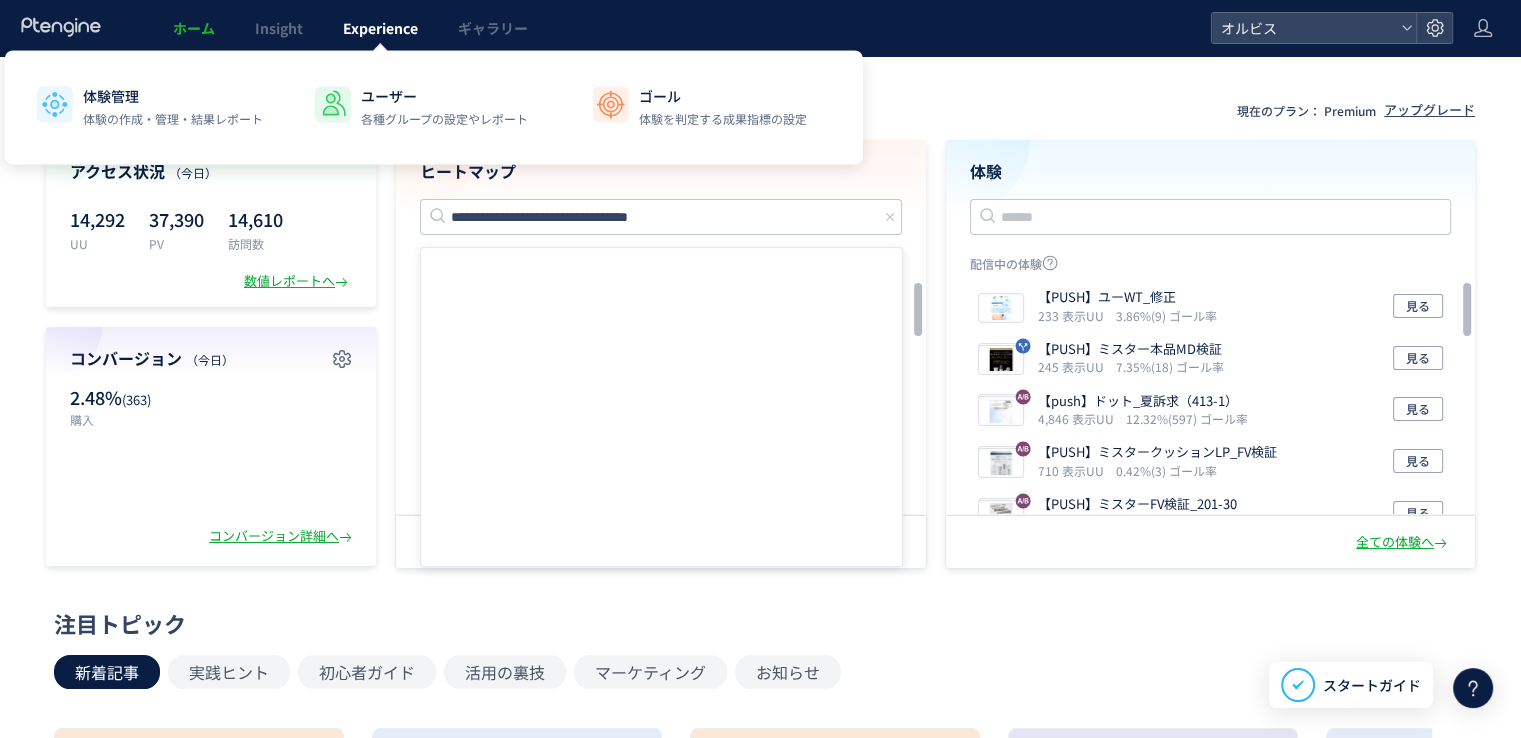 click on "Experience" at bounding box center (380, 28) 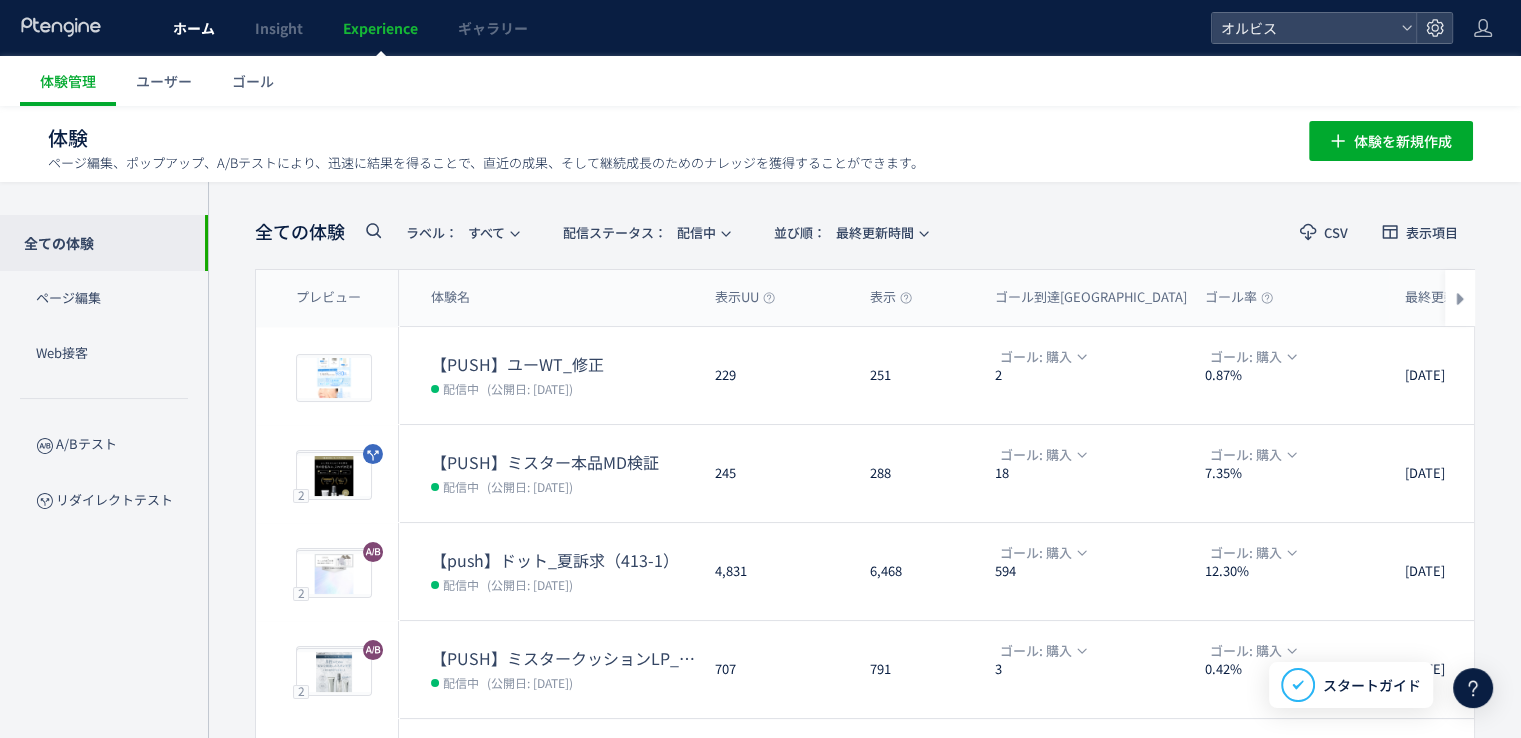 click on "ホーム" at bounding box center [194, 28] 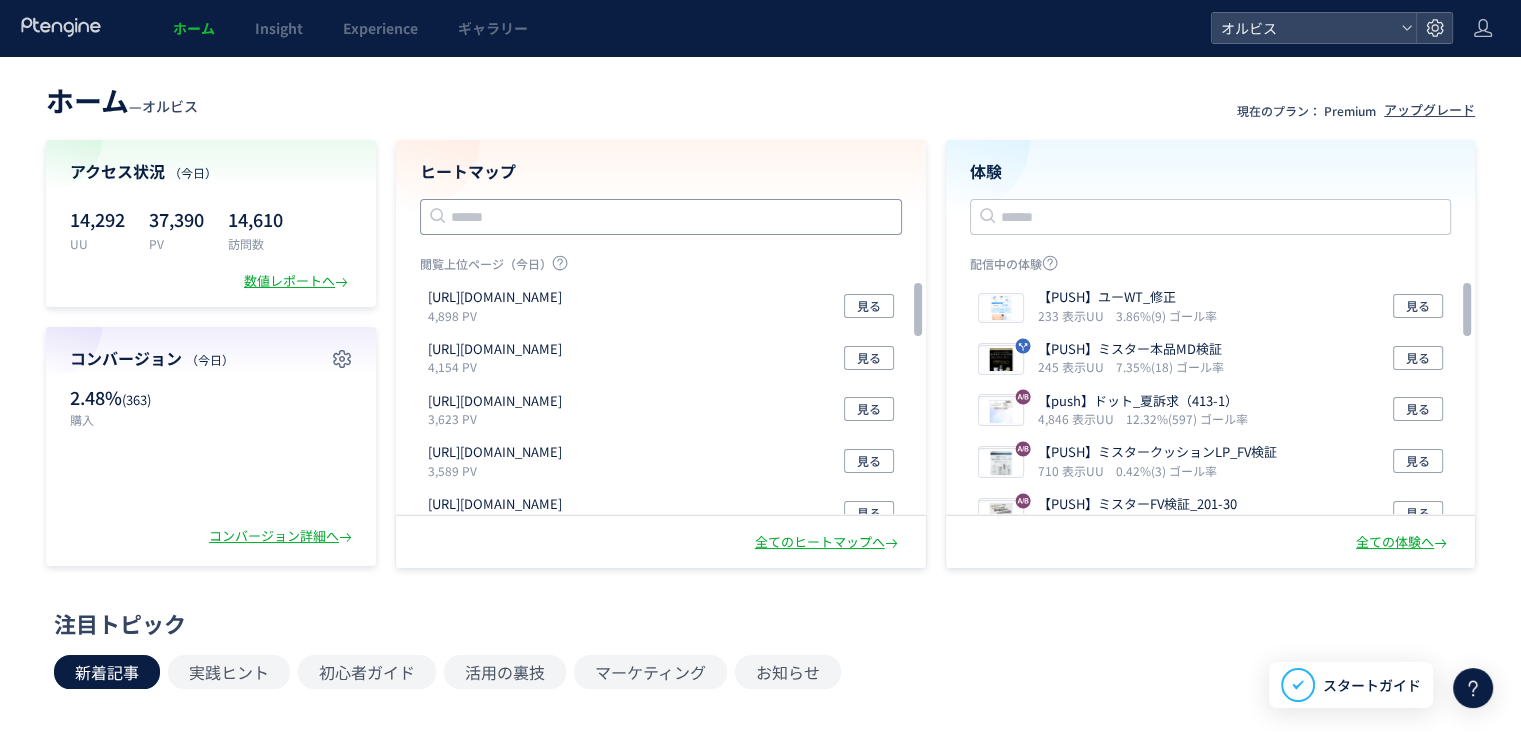click 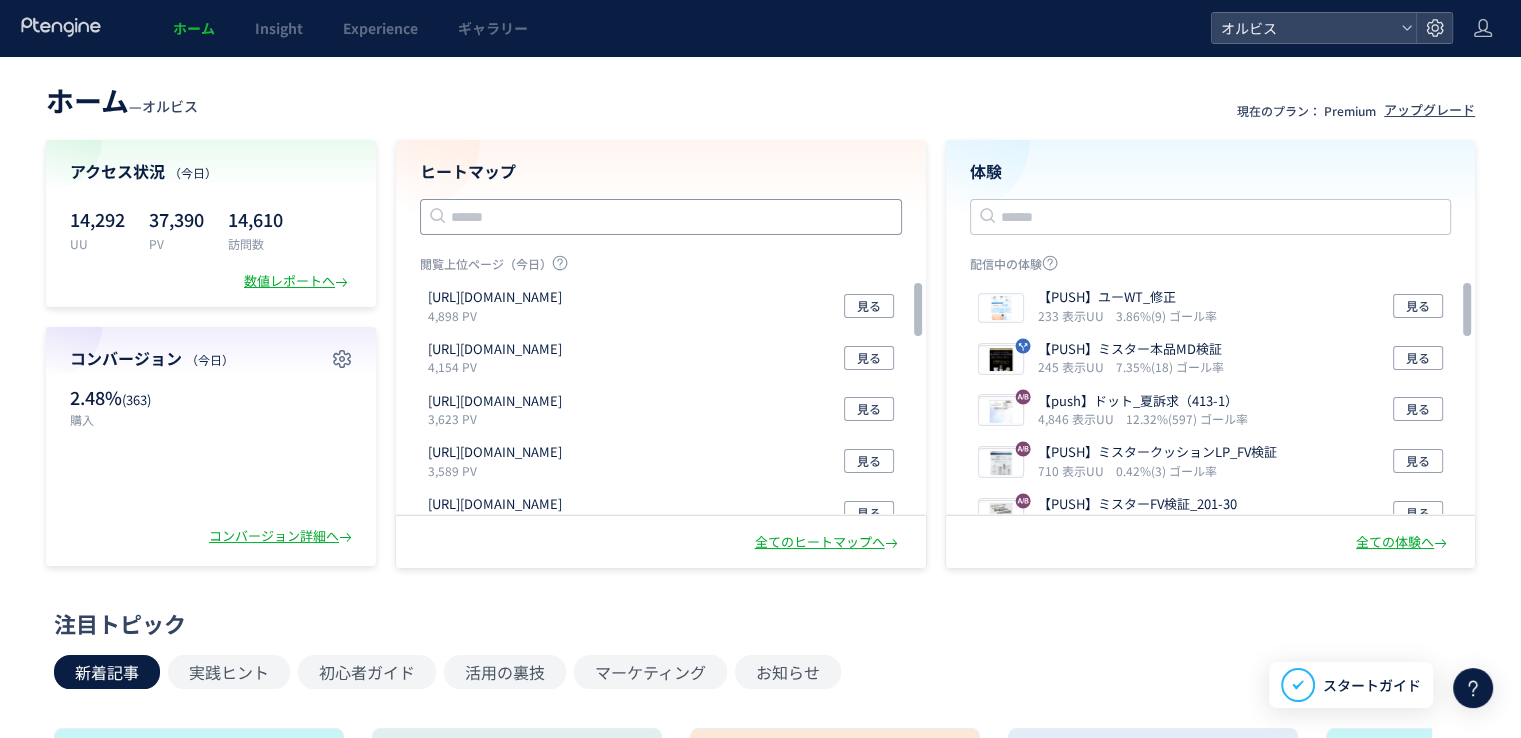 paste on "**********" 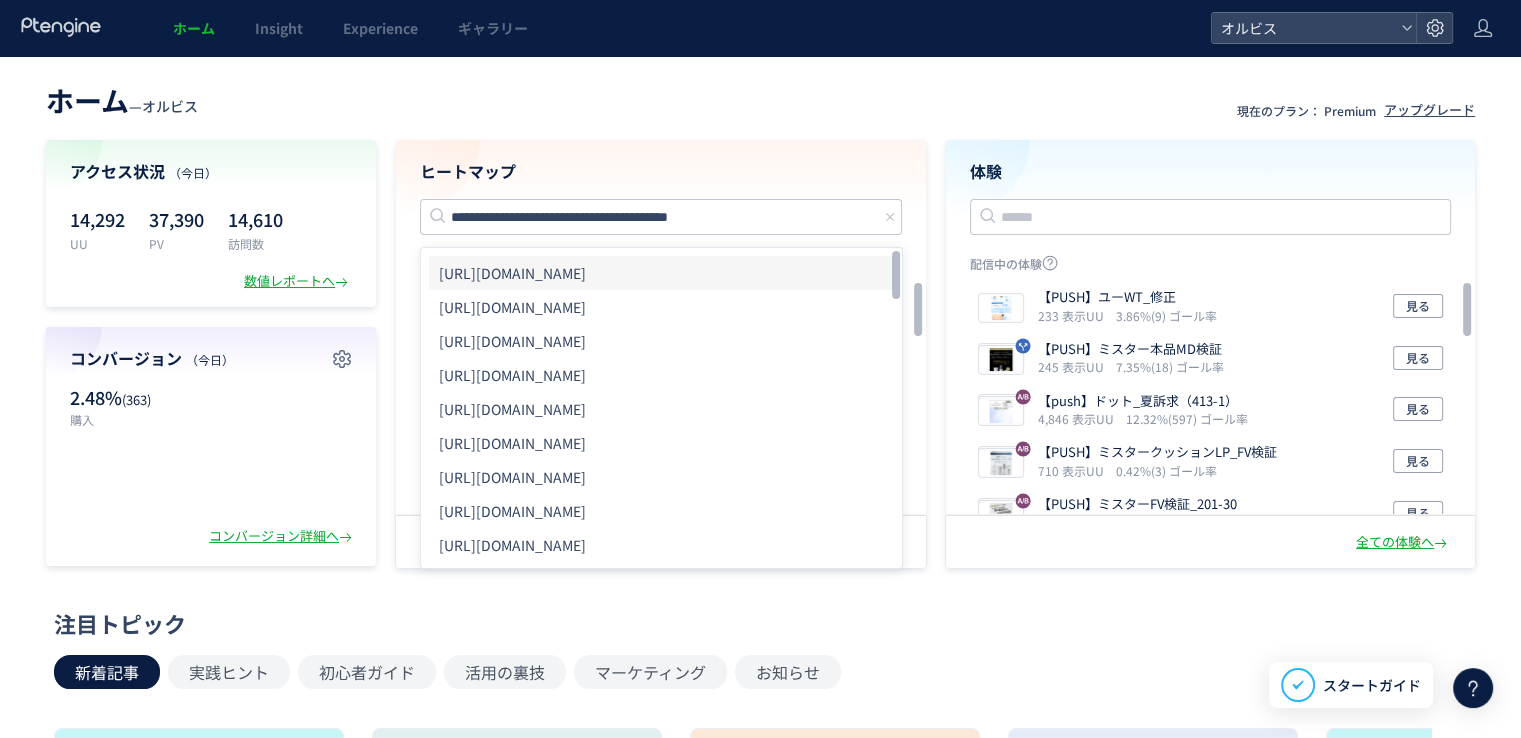 click on "[URL][DOMAIN_NAME]" 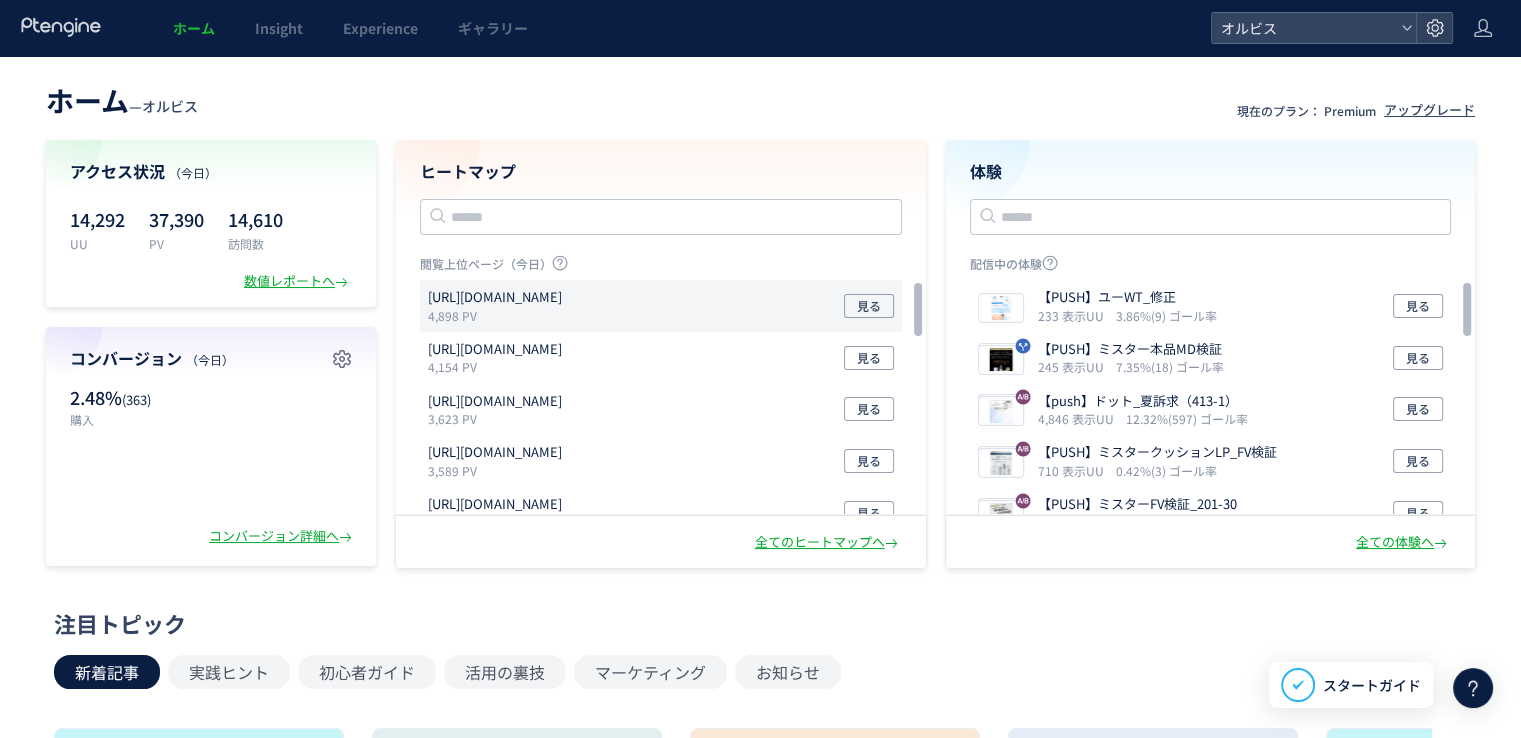 click on "4,898 PV" at bounding box center [499, 315] 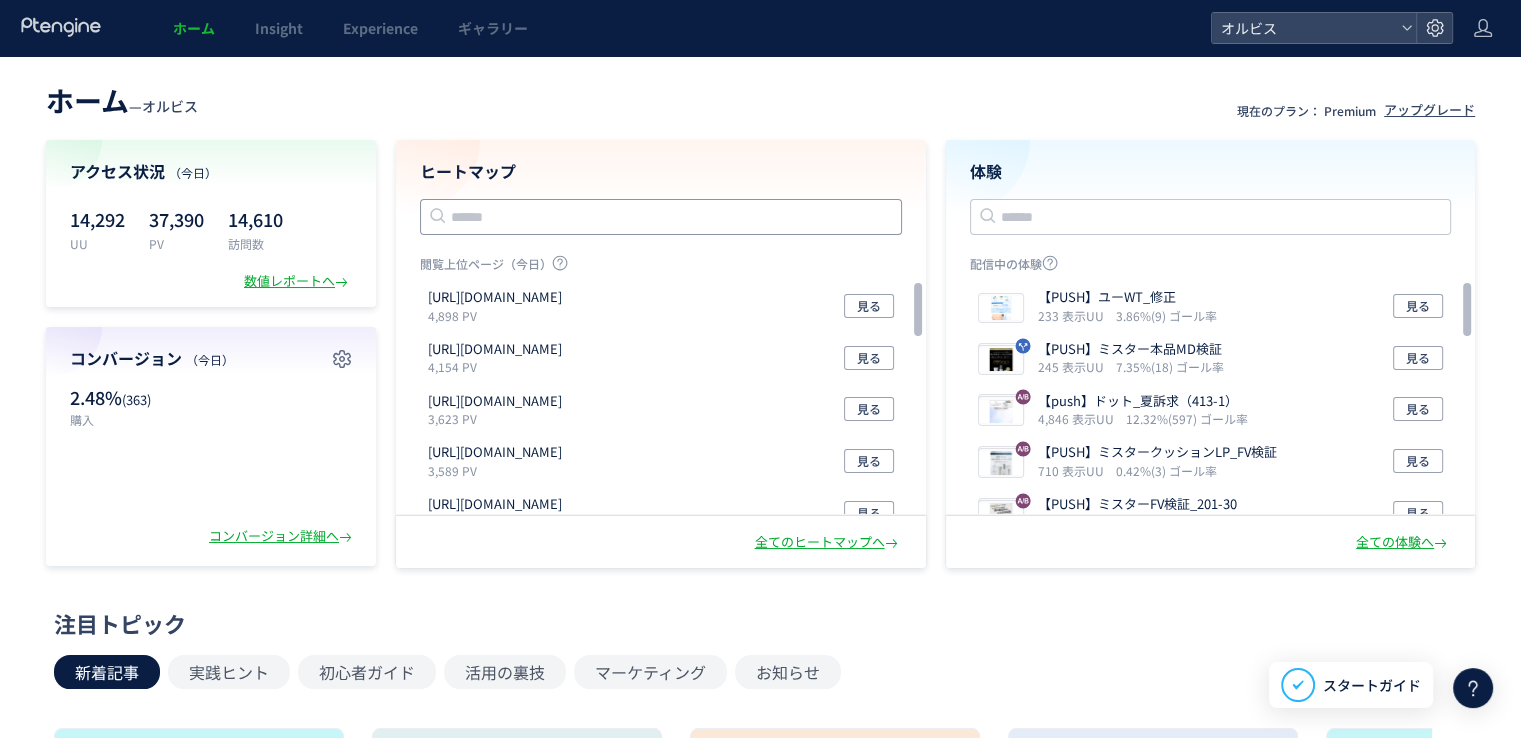 click 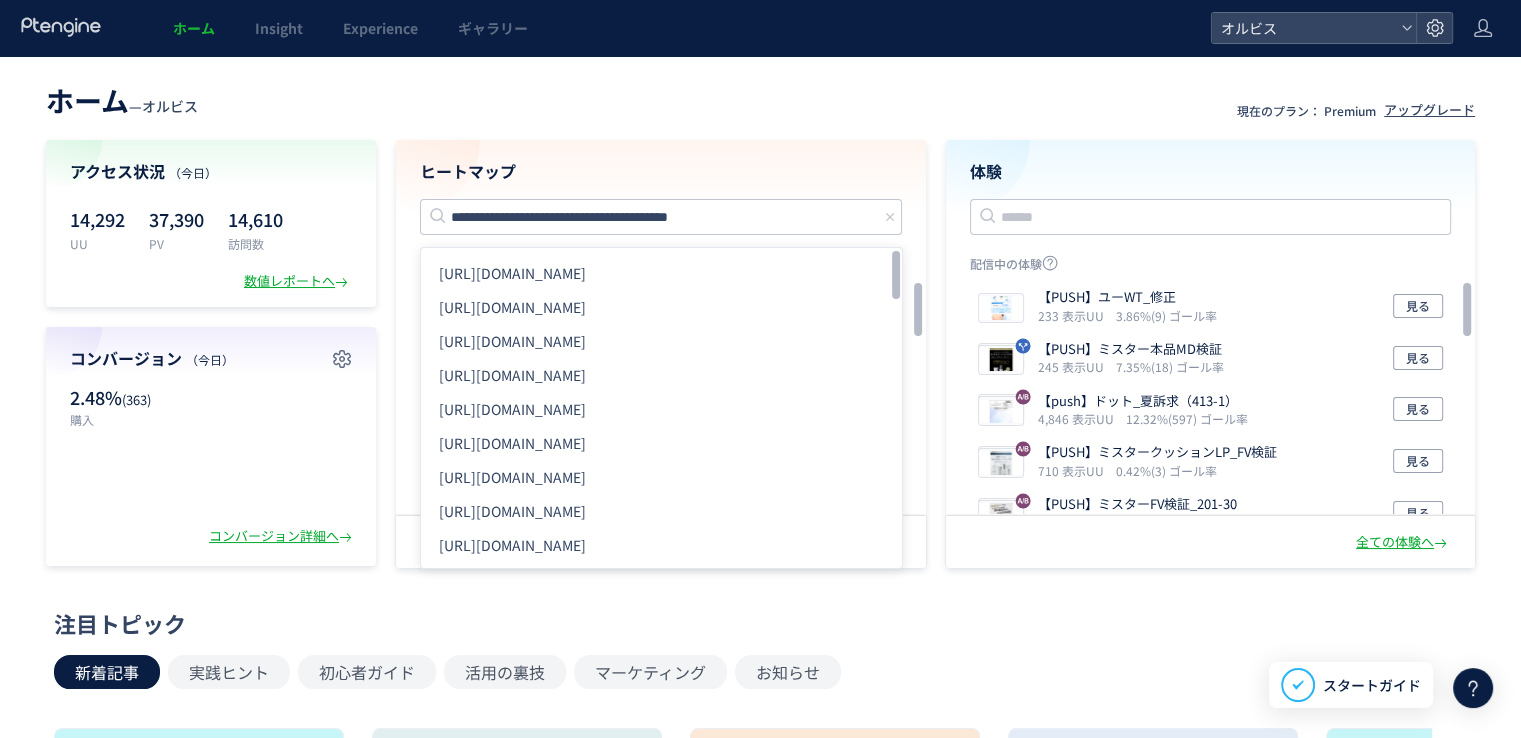 click on "[URL][DOMAIN_NAME]" 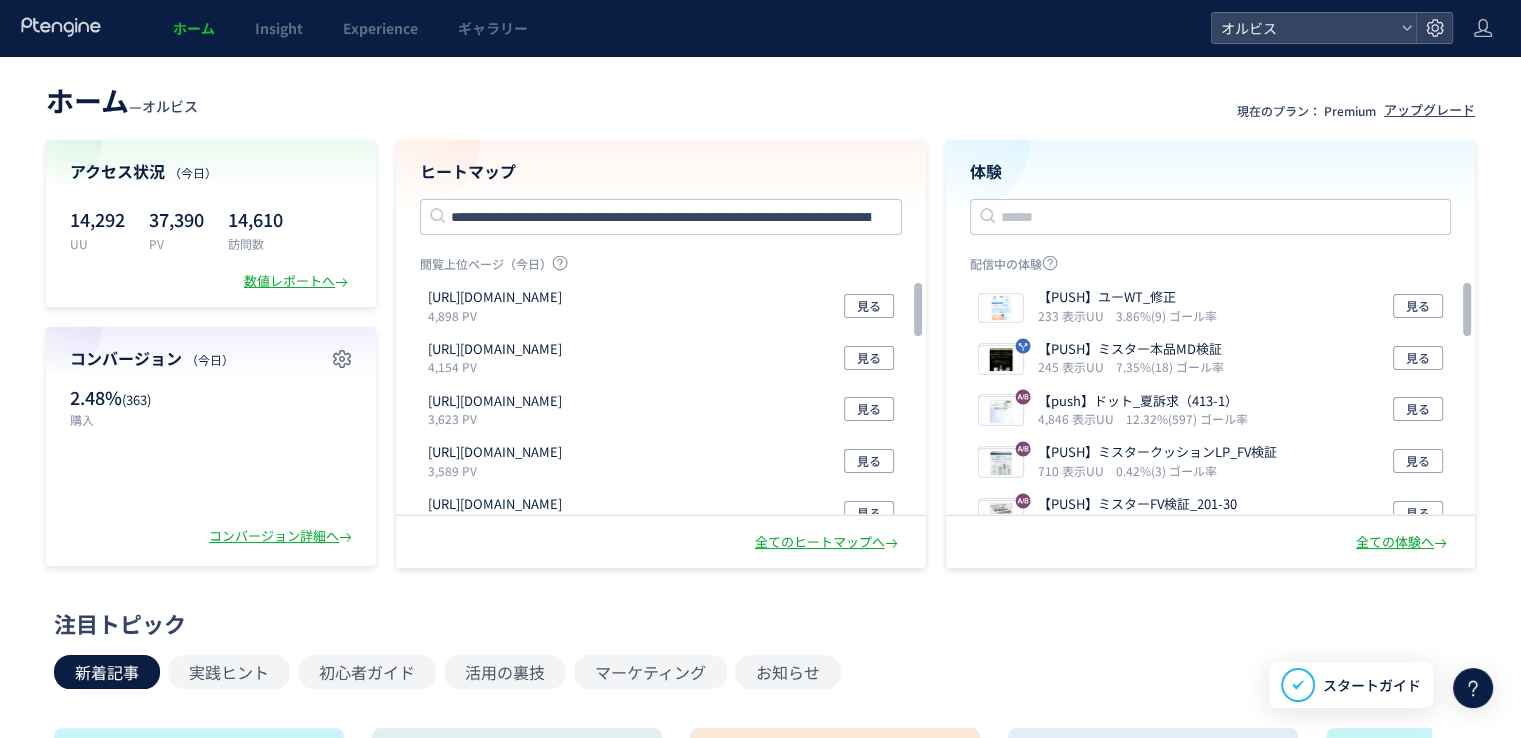 type 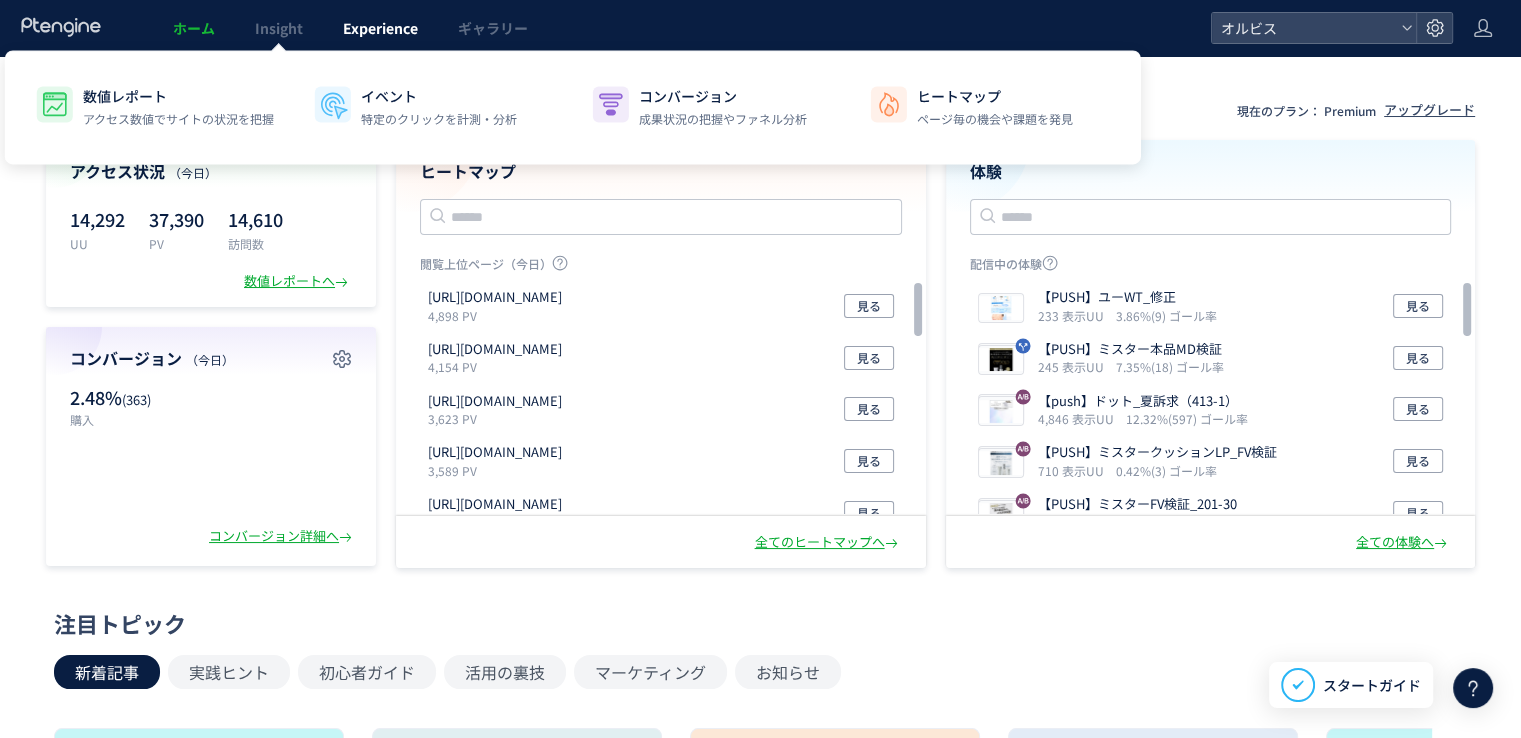 click on "Experience" at bounding box center [380, 28] 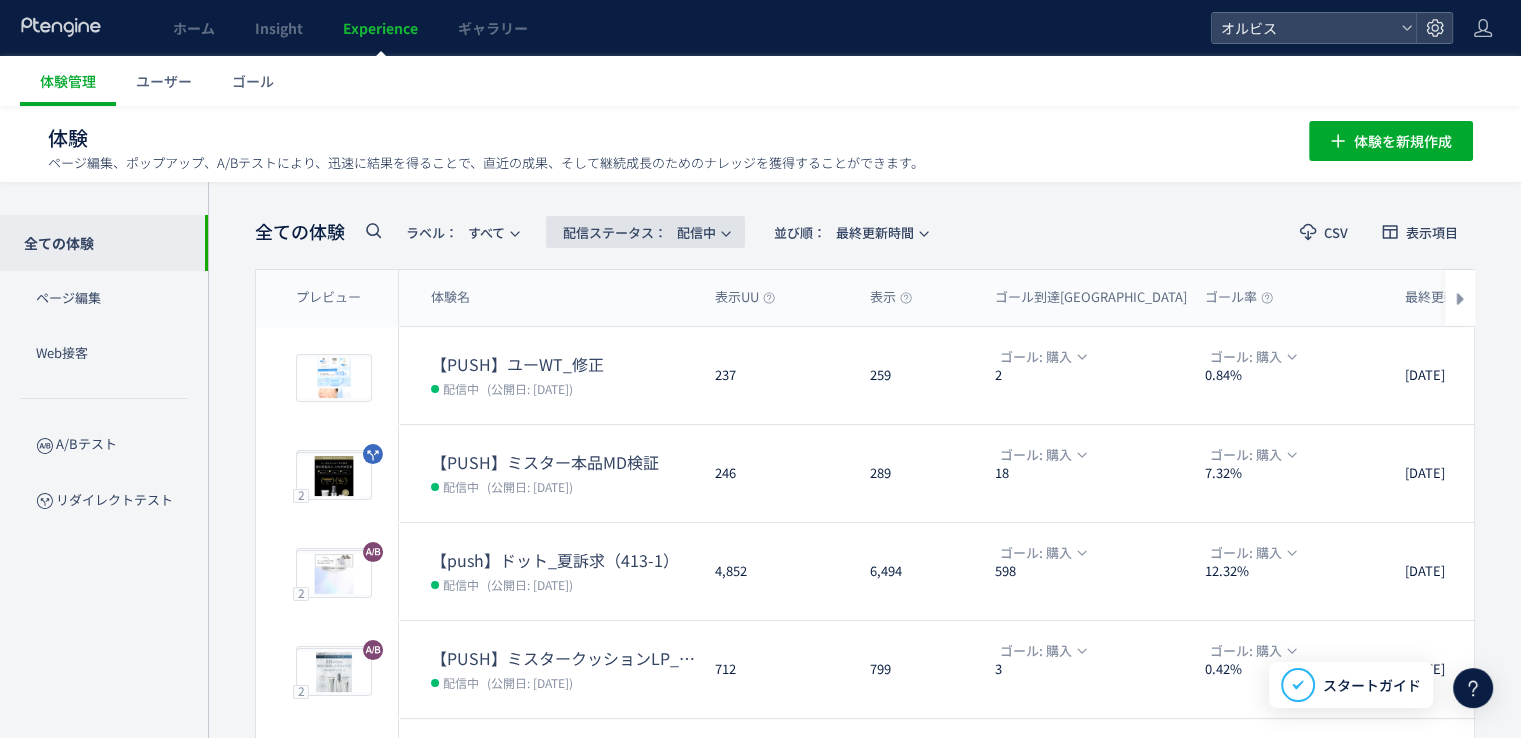 click on "配信ステータス​：  配信中" 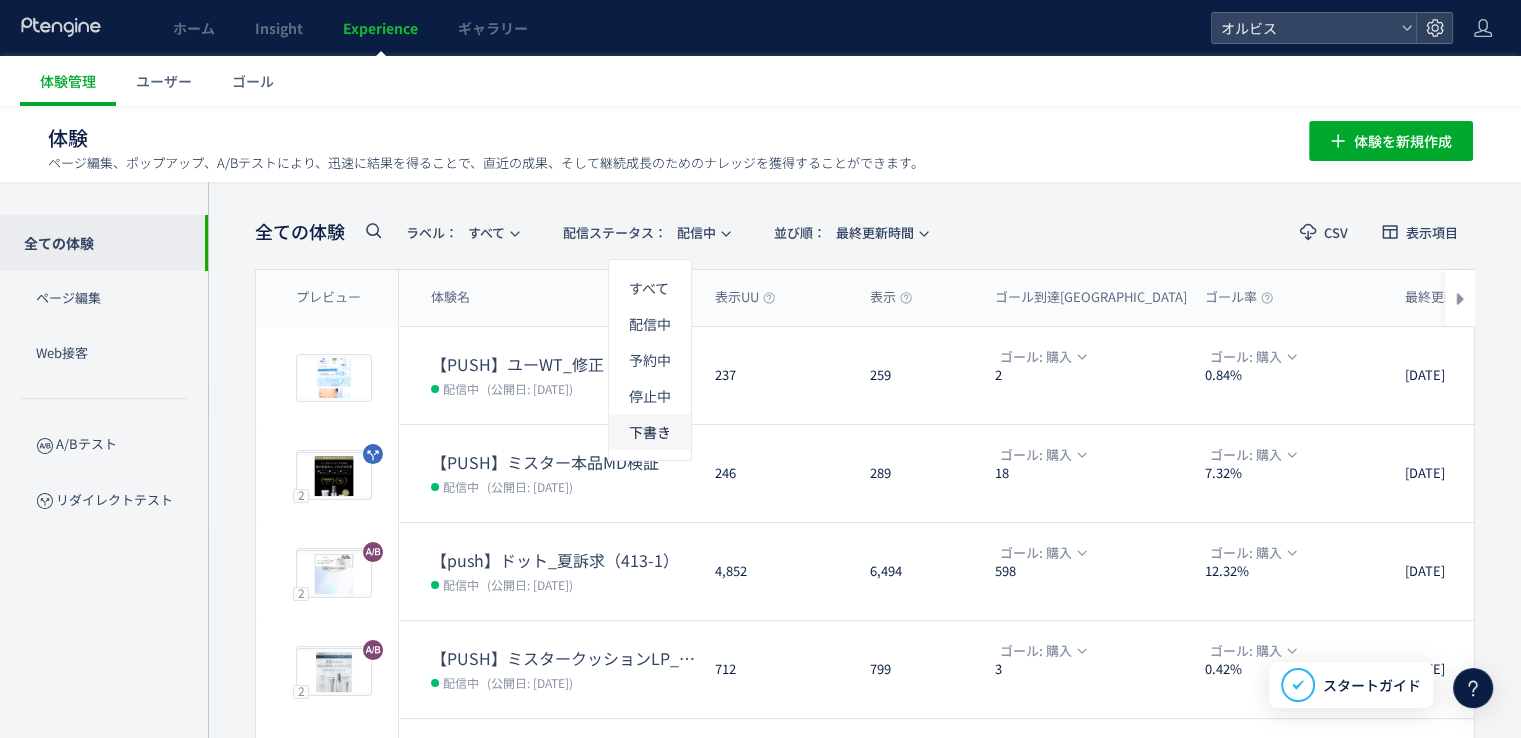 click on "下書き" 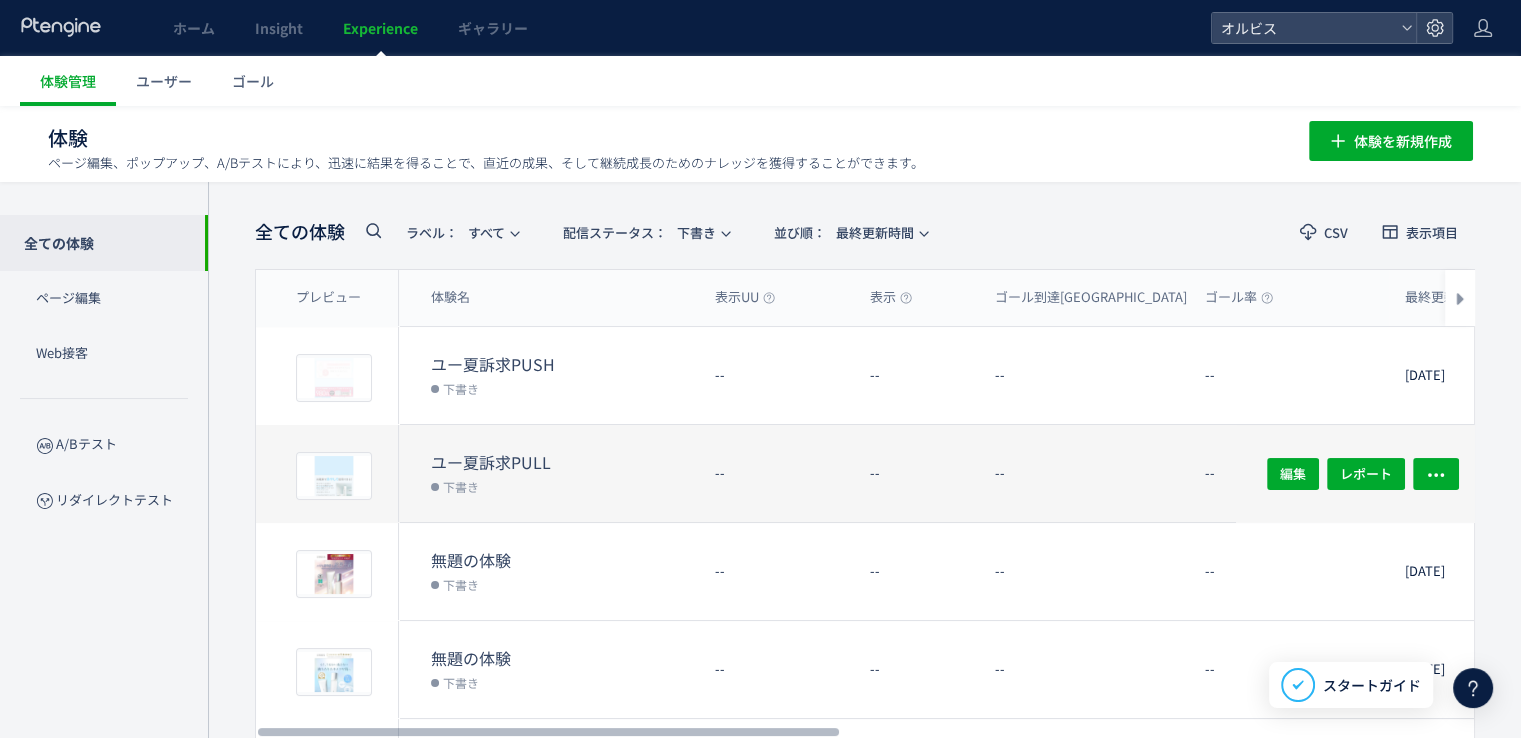 click on "下書き" at bounding box center (565, 486) 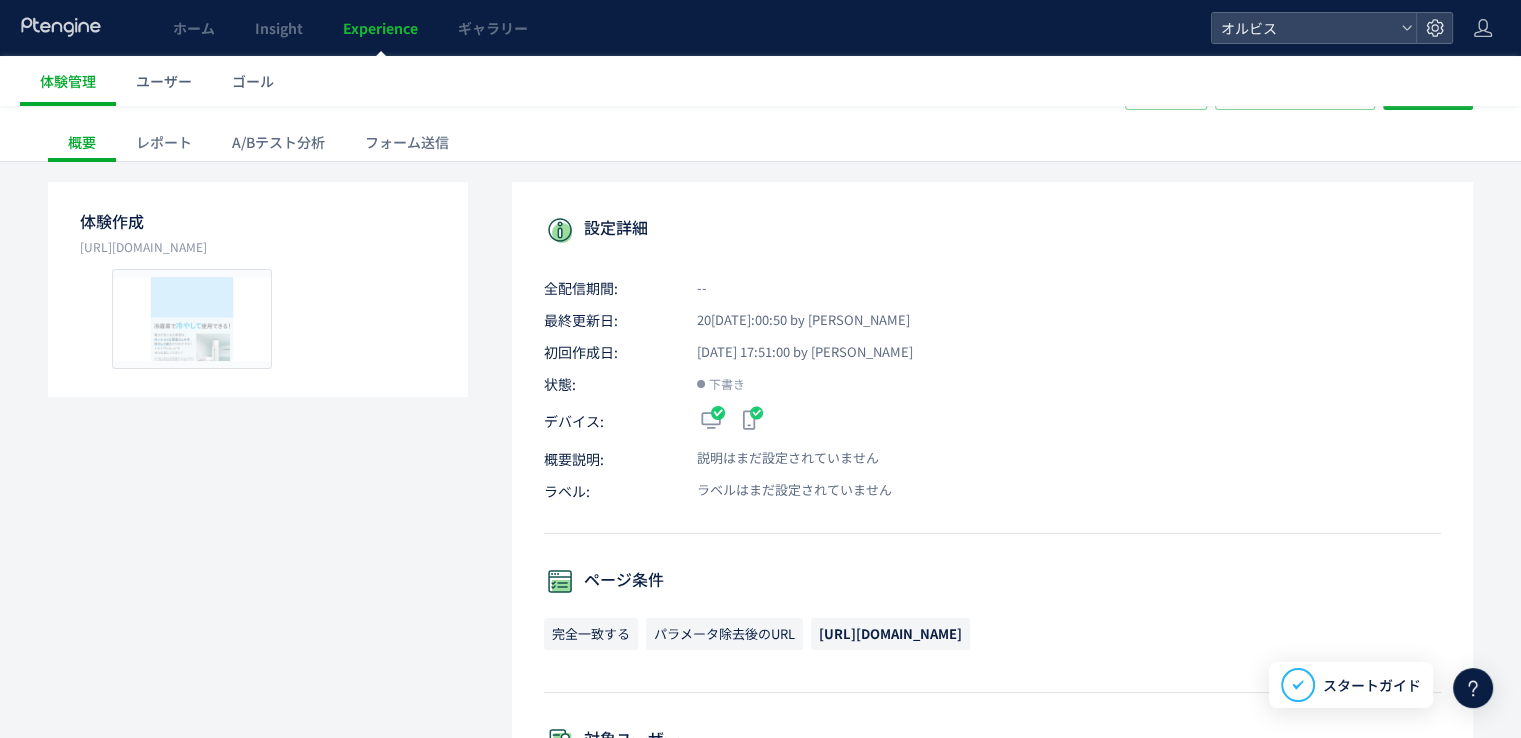 scroll, scrollTop: 0, scrollLeft: 0, axis: both 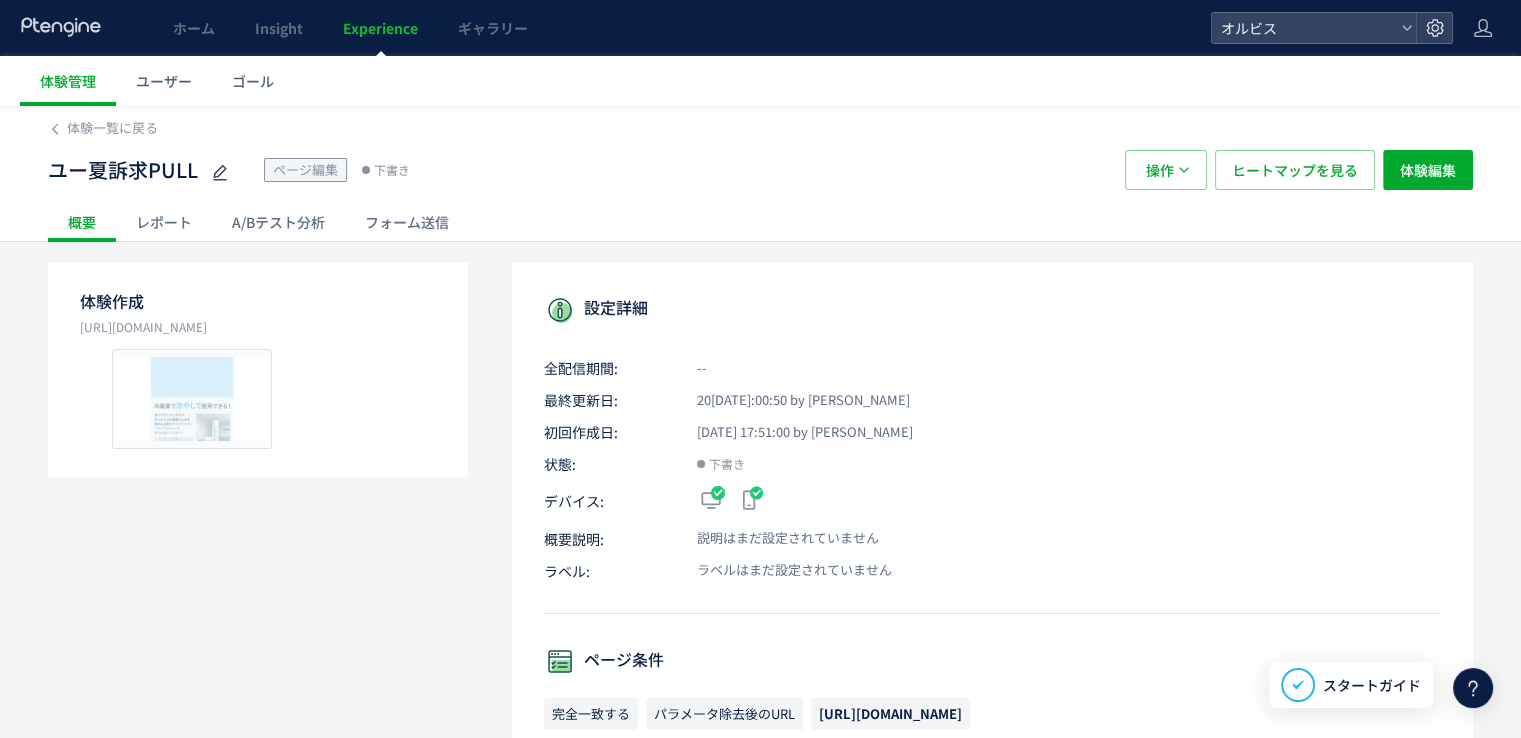 click on "レポート" 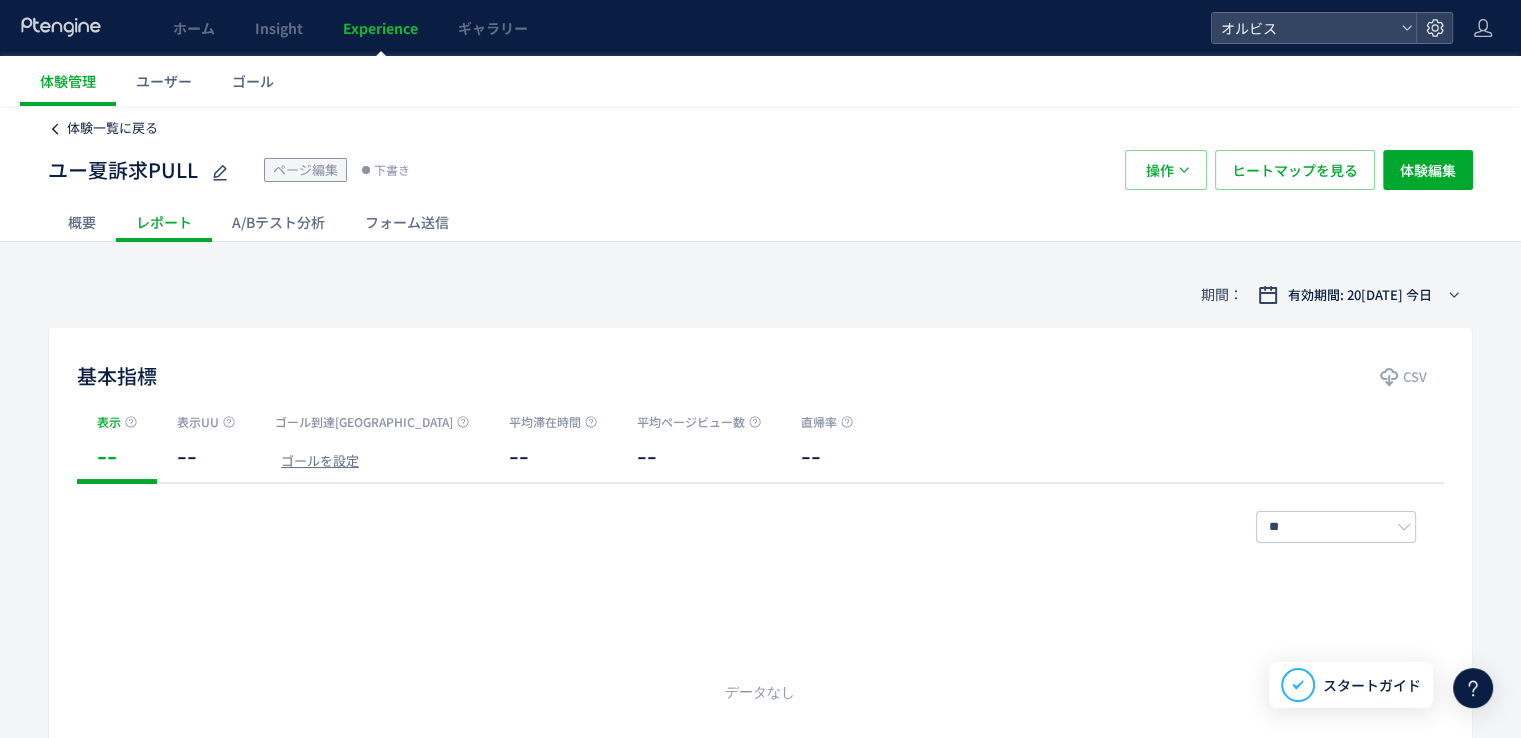 click on "体験一覧に戻る" 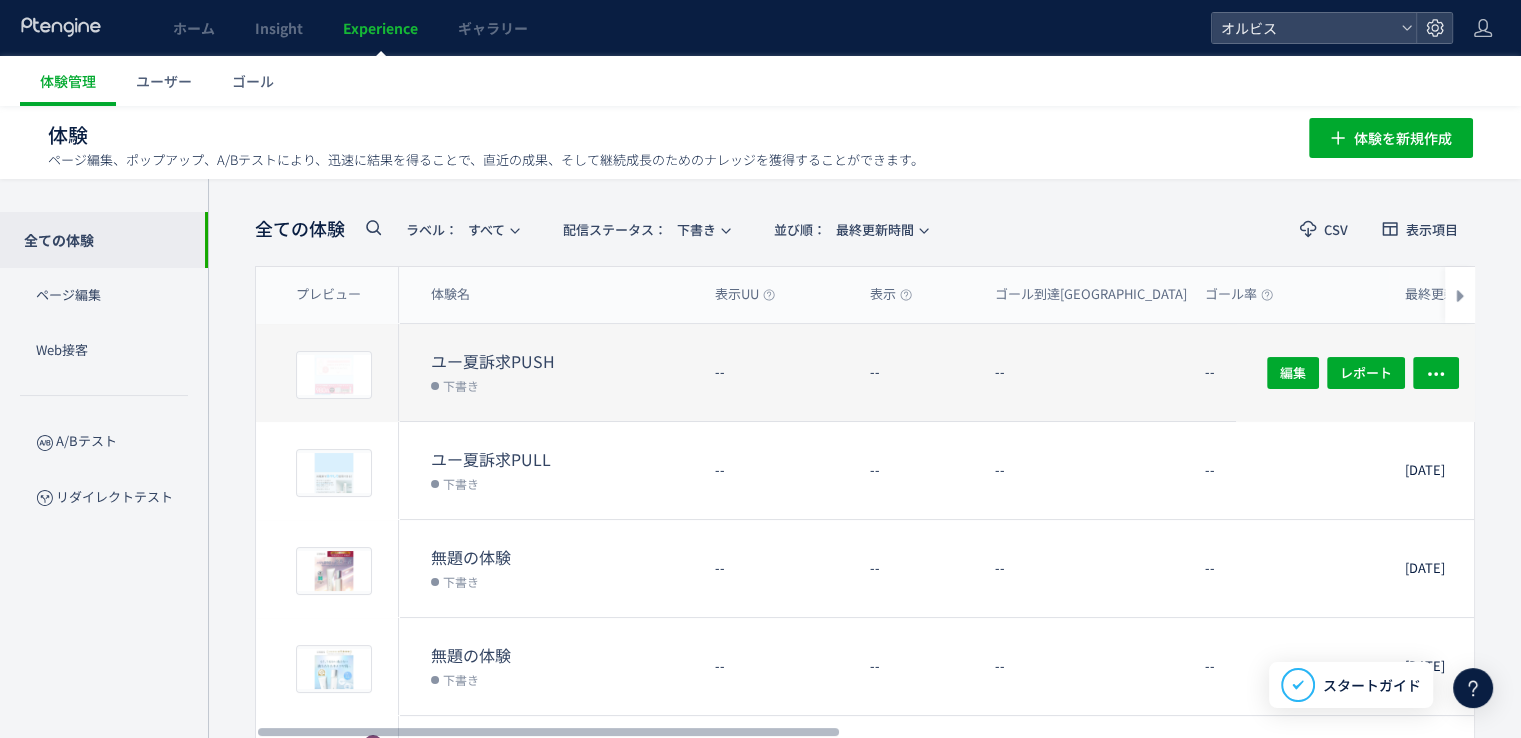 scroll, scrollTop: 4, scrollLeft: 0, axis: vertical 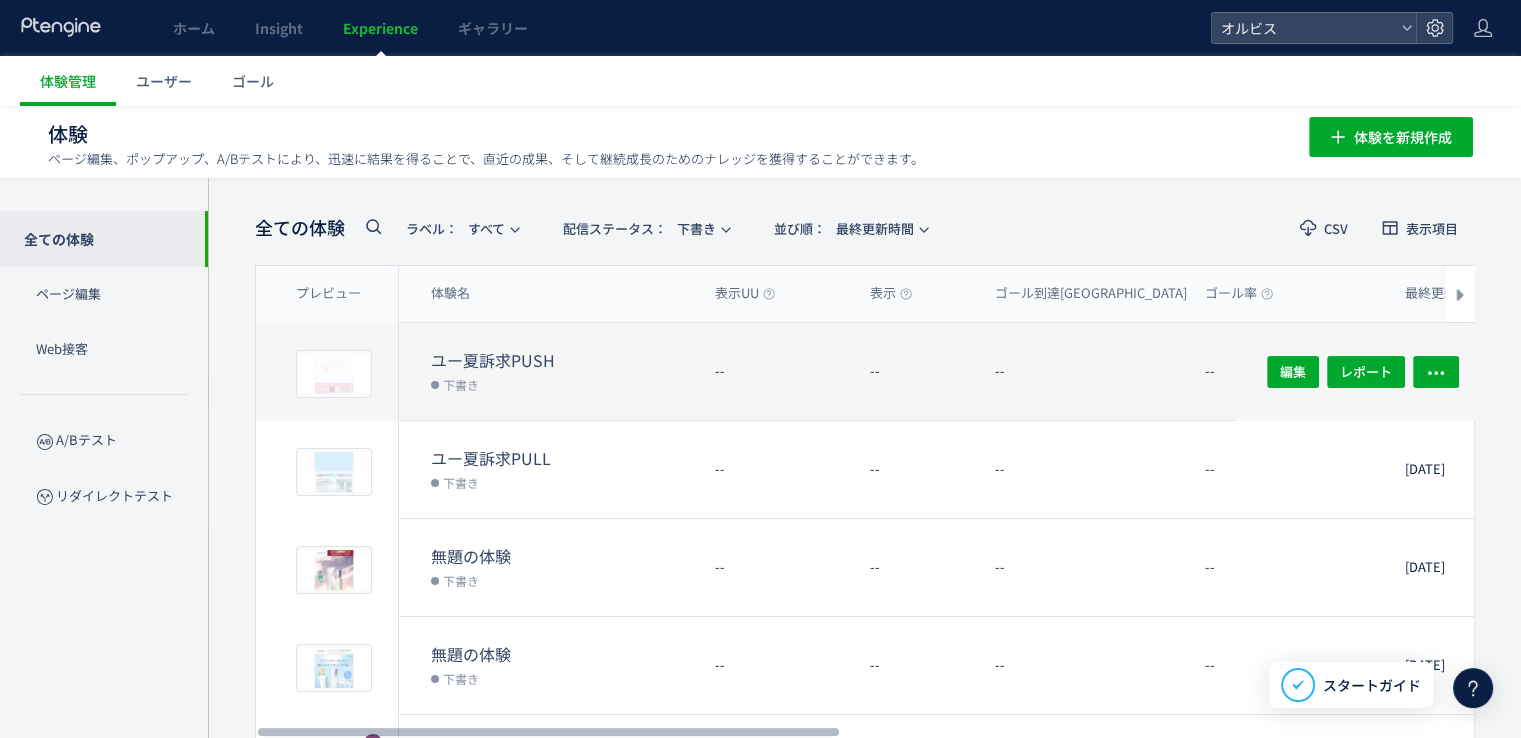 click on "下書き" at bounding box center (565, 384) 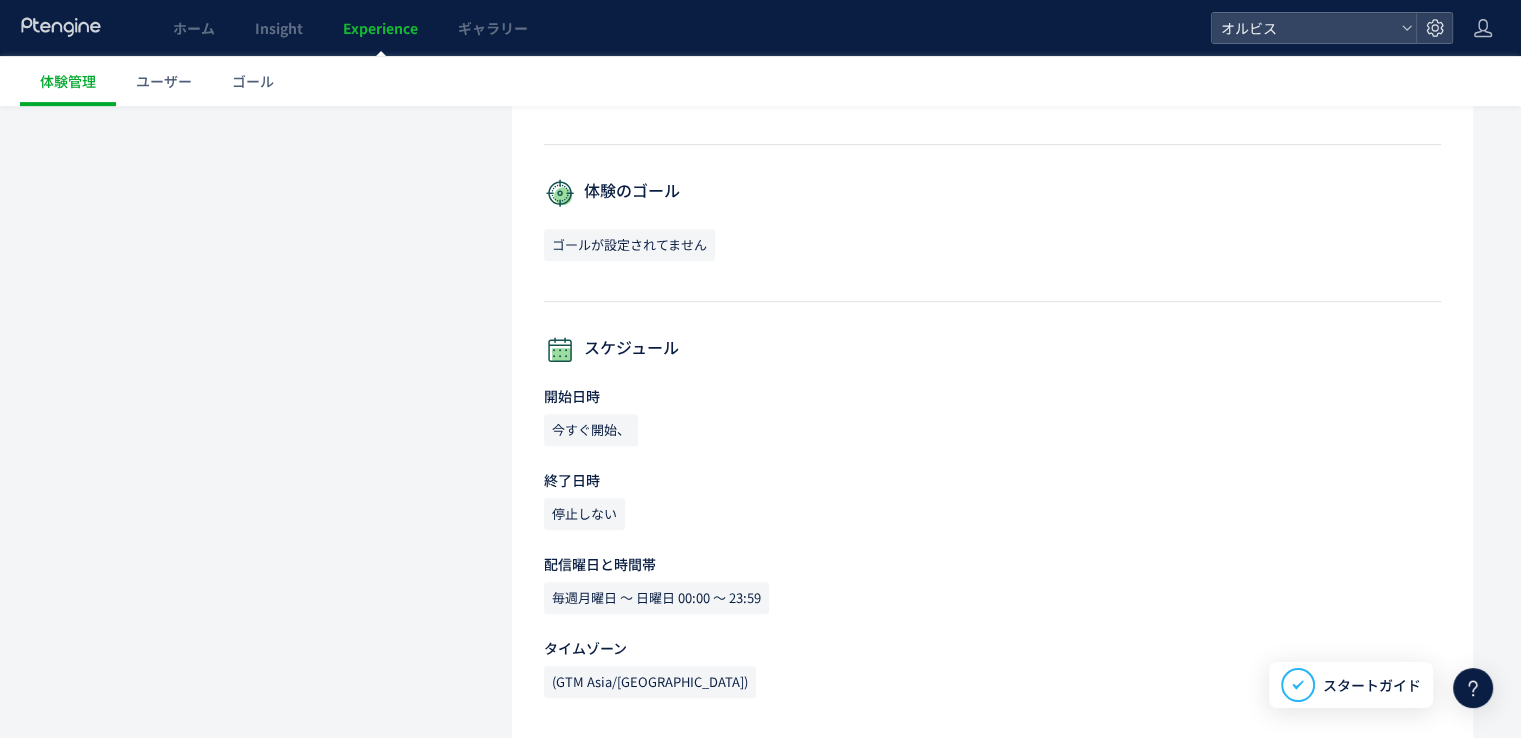 scroll, scrollTop: 0, scrollLeft: 0, axis: both 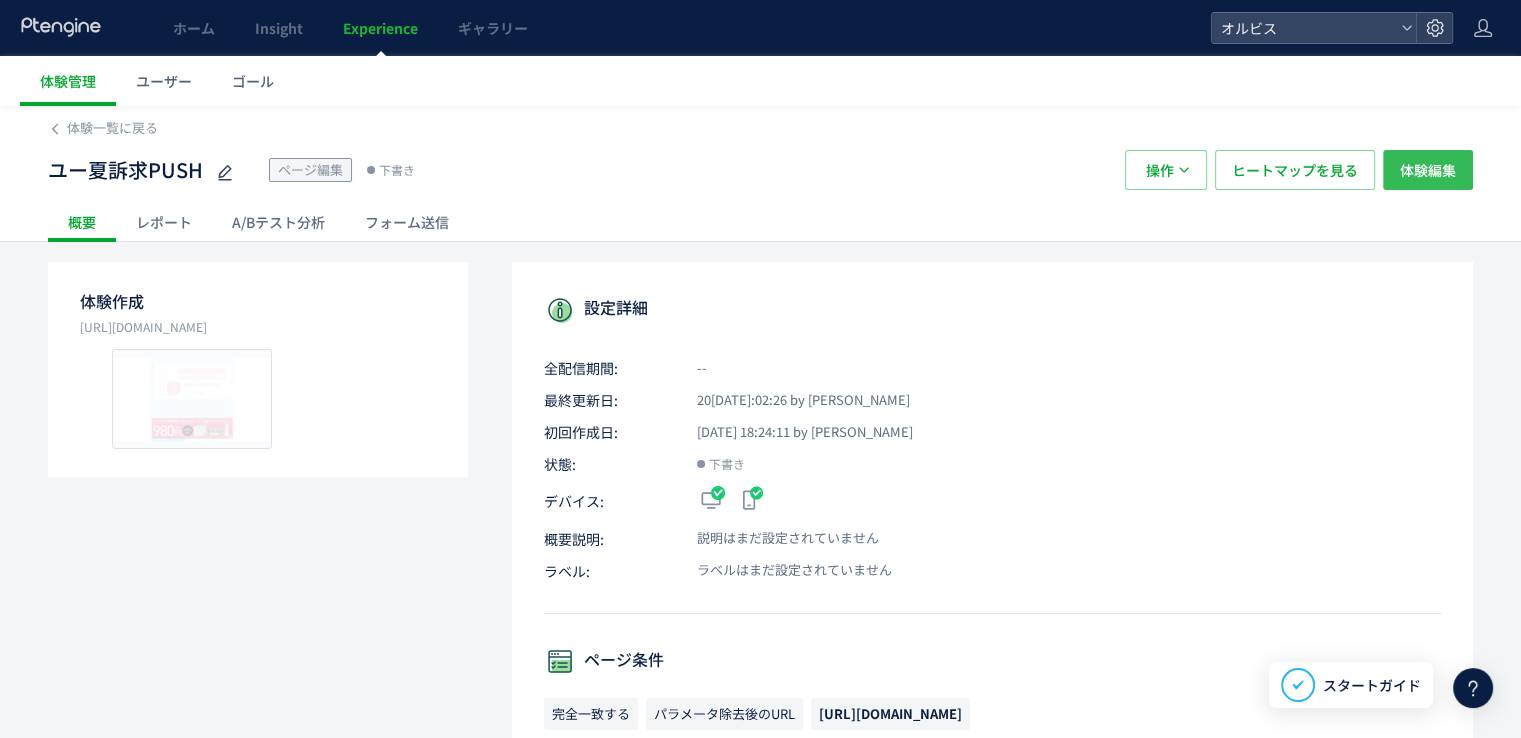 click on "体験編集" at bounding box center [1428, 170] 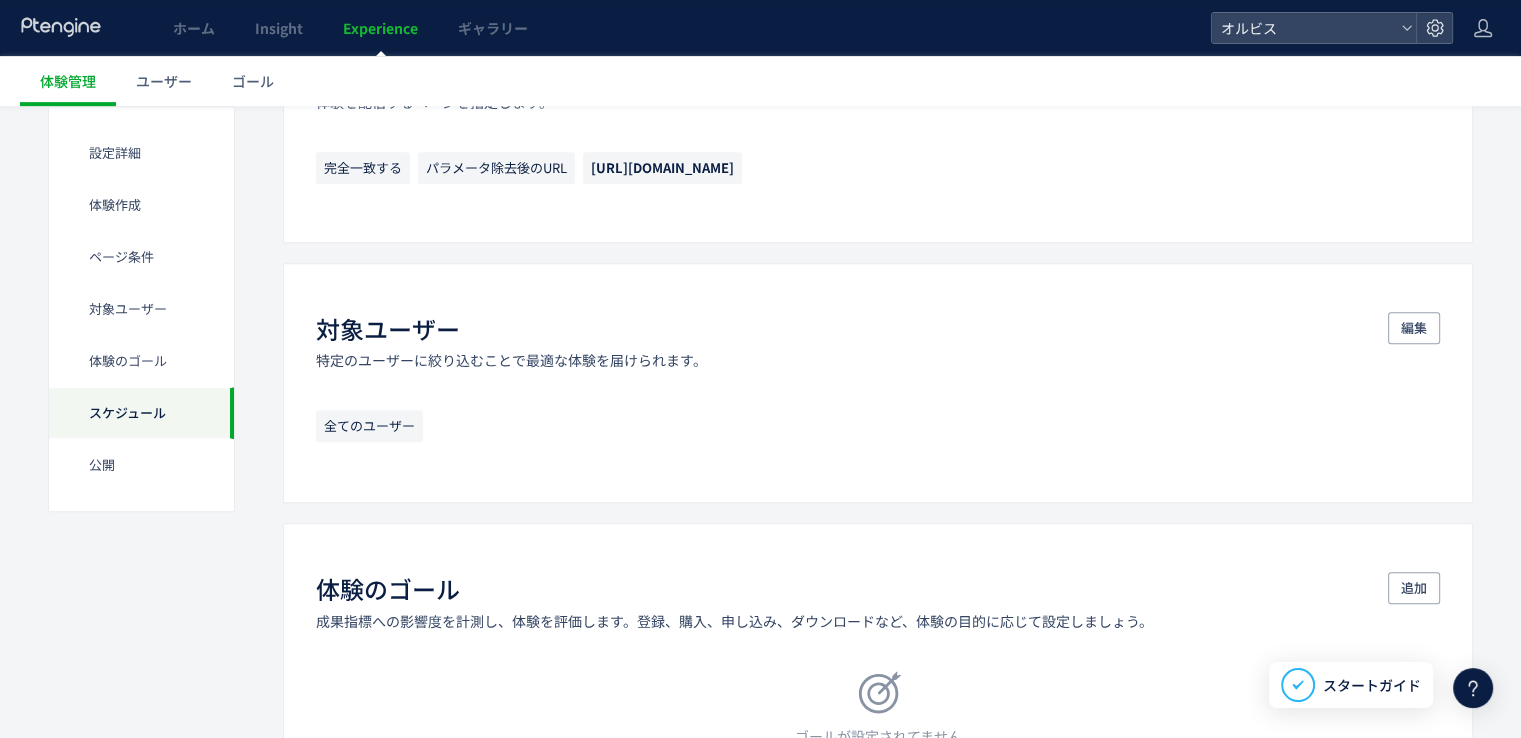 scroll, scrollTop: 1832, scrollLeft: 0, axis: vertical 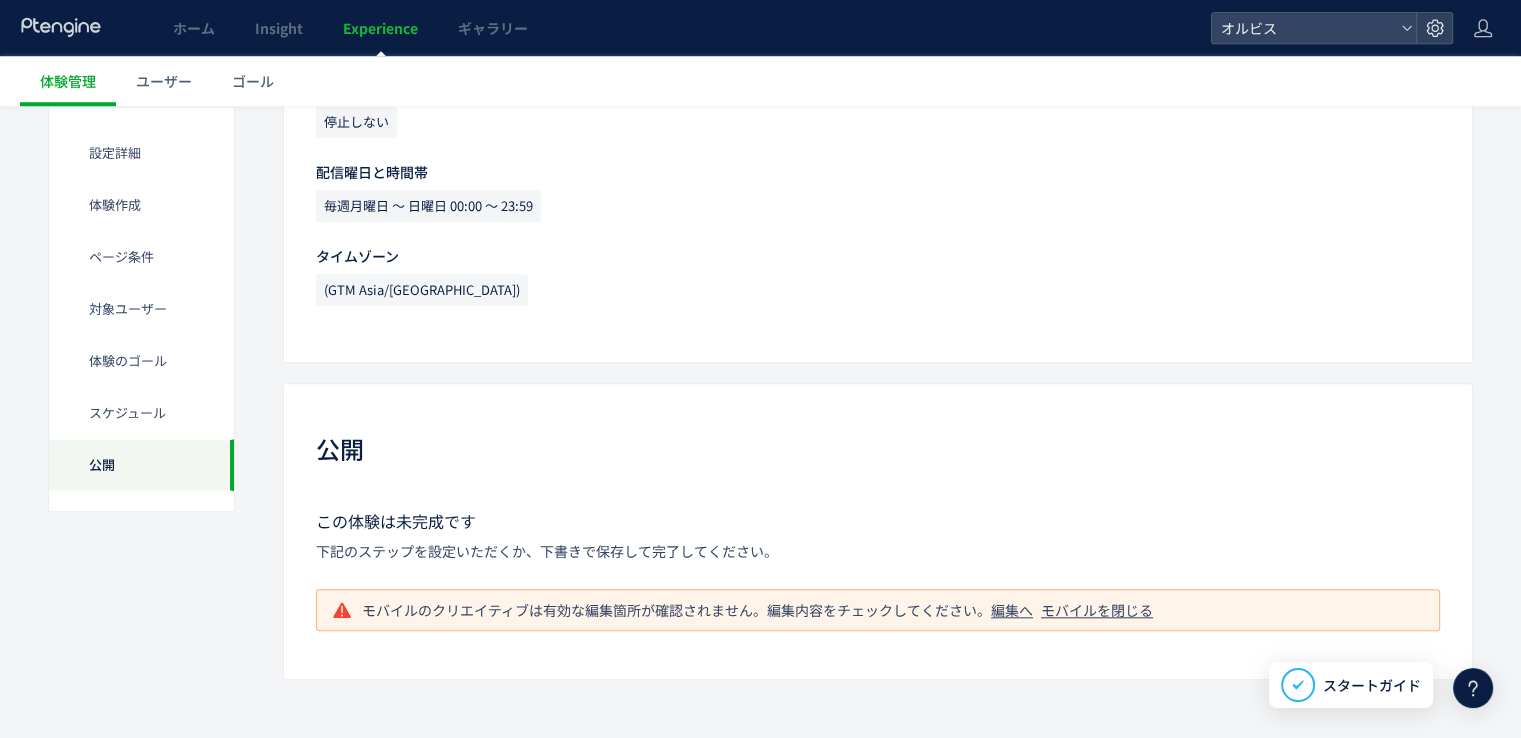 click on "編集へ" 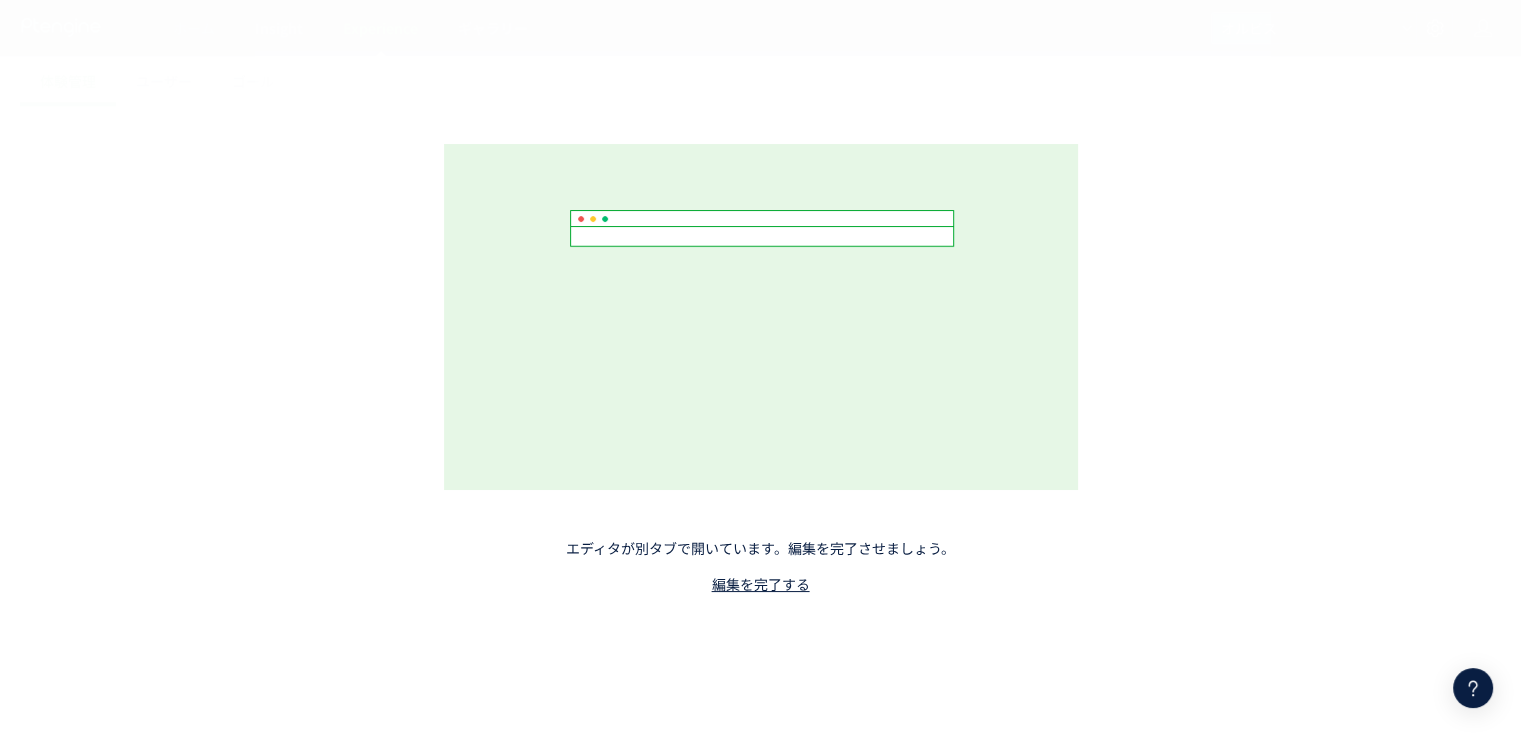 scroll, scrollTop: 0, scrollLeft: 0, axis: both 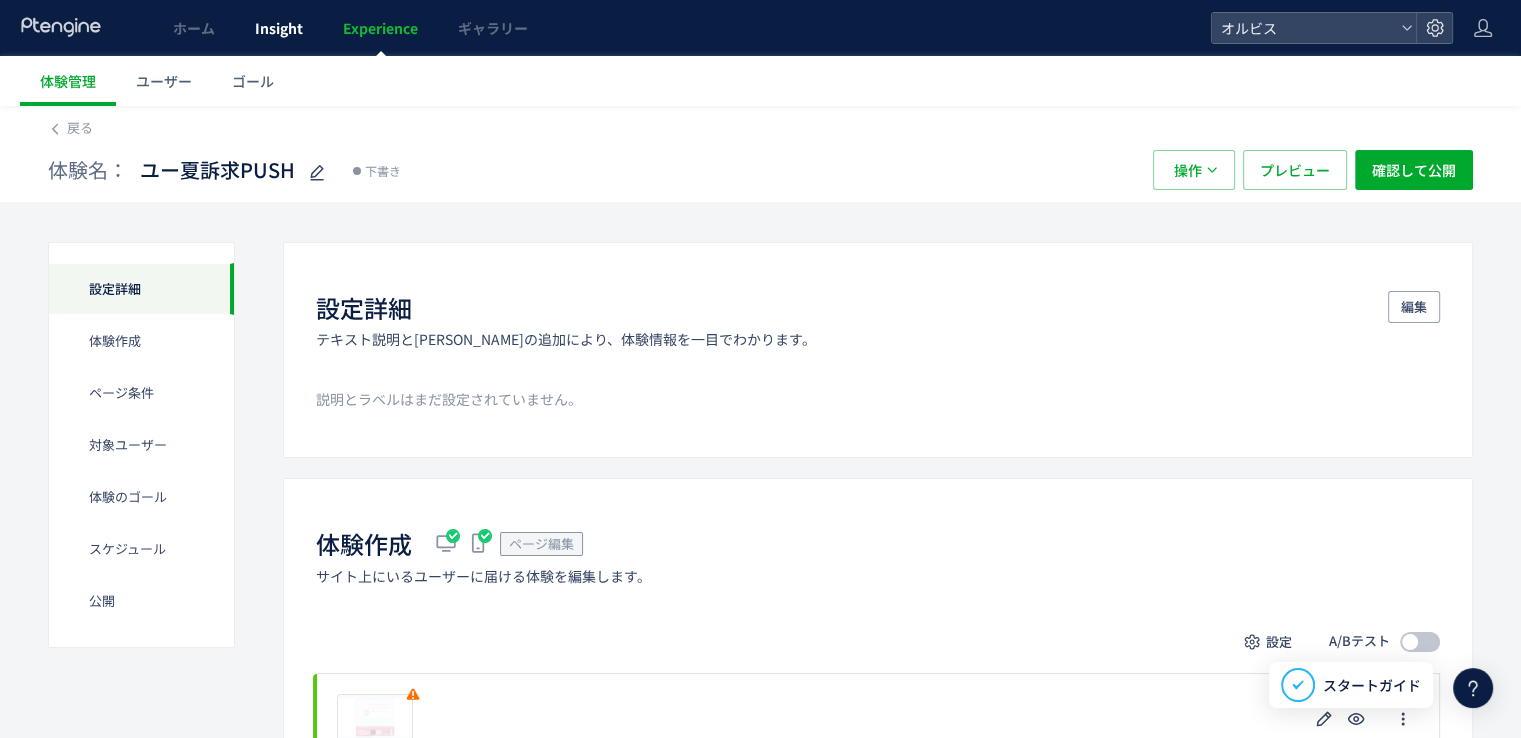 click on "Insight" at bounding box center (279, 28) 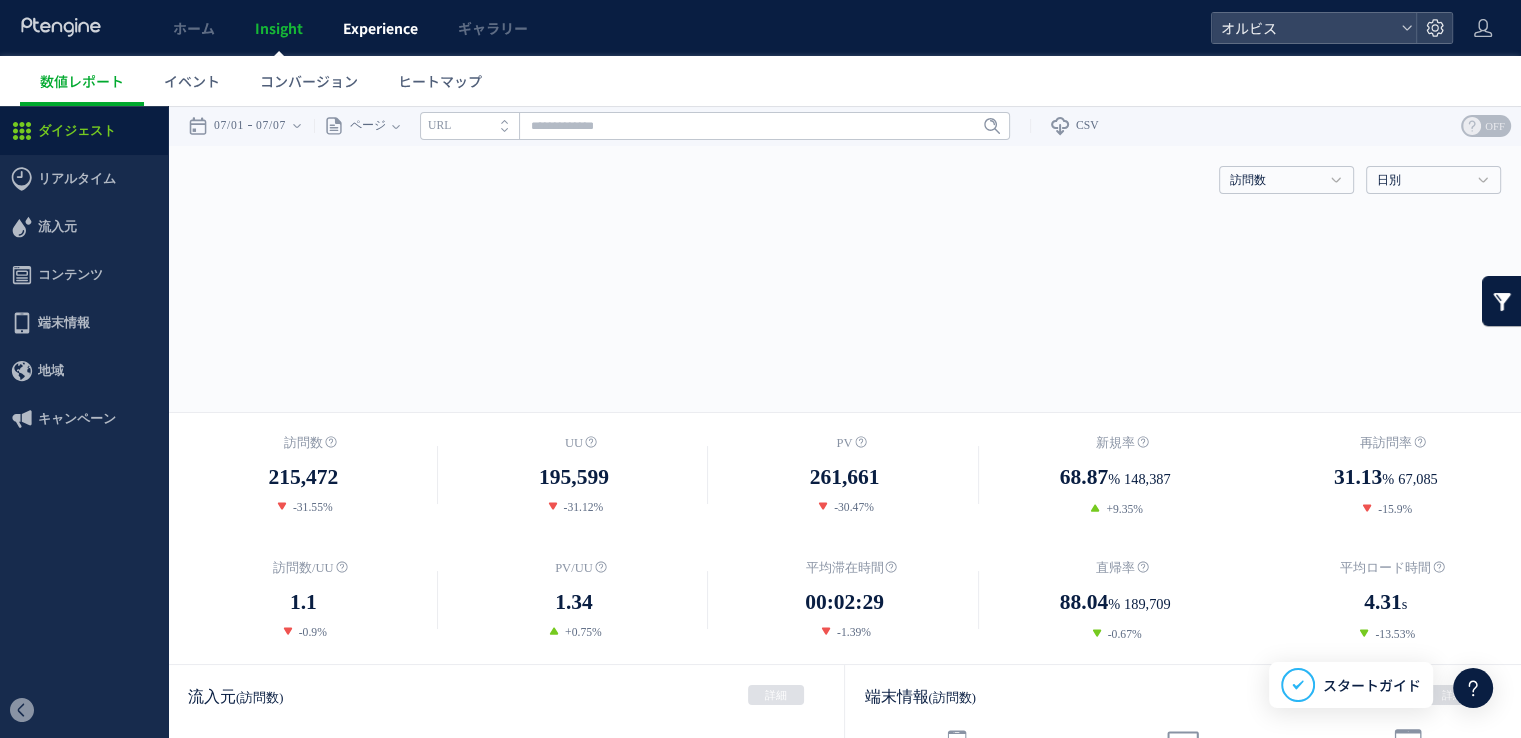 scroll, scrollTop: 0, scrollLeft: 0, axis: both 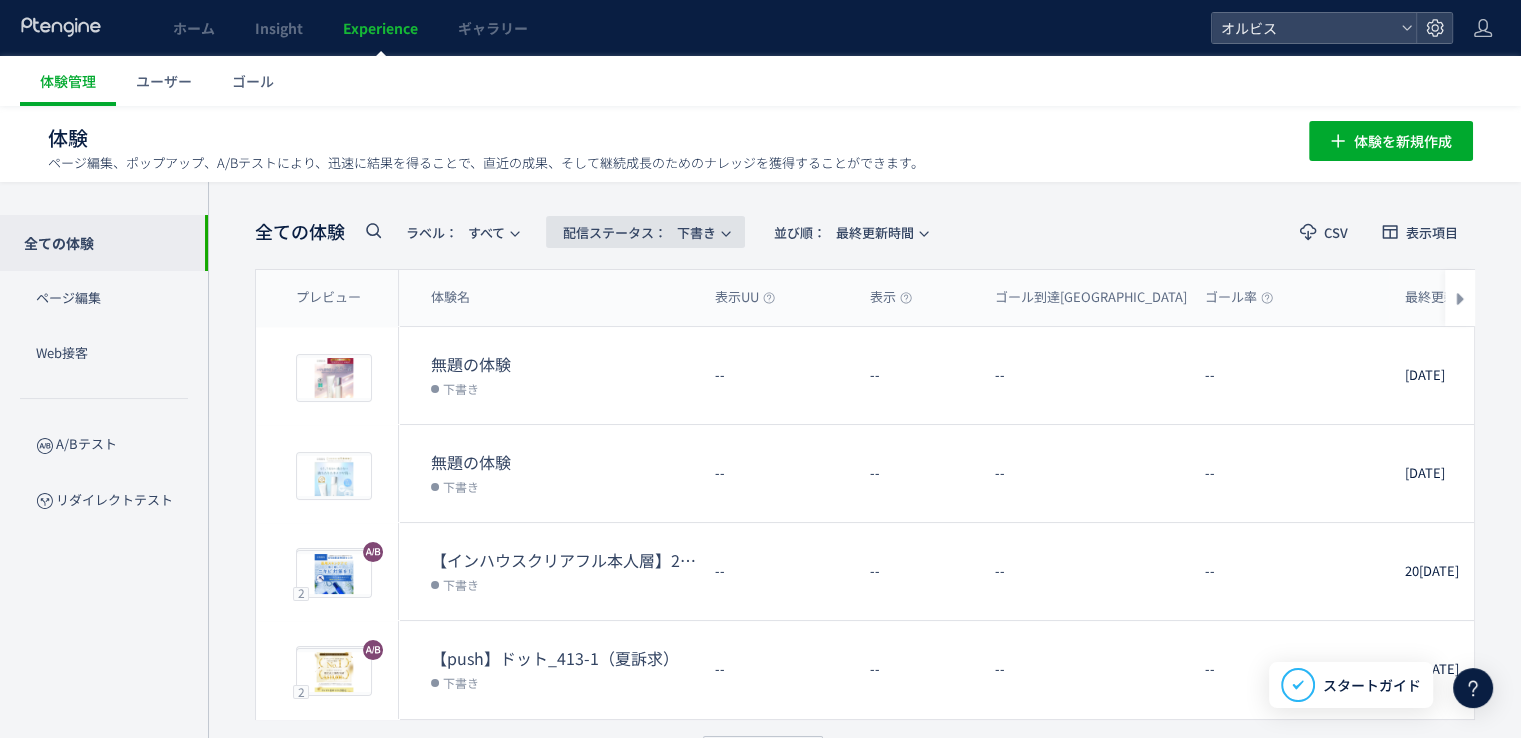 click on "配信ステータス​：" at bounding box center (615, 232) 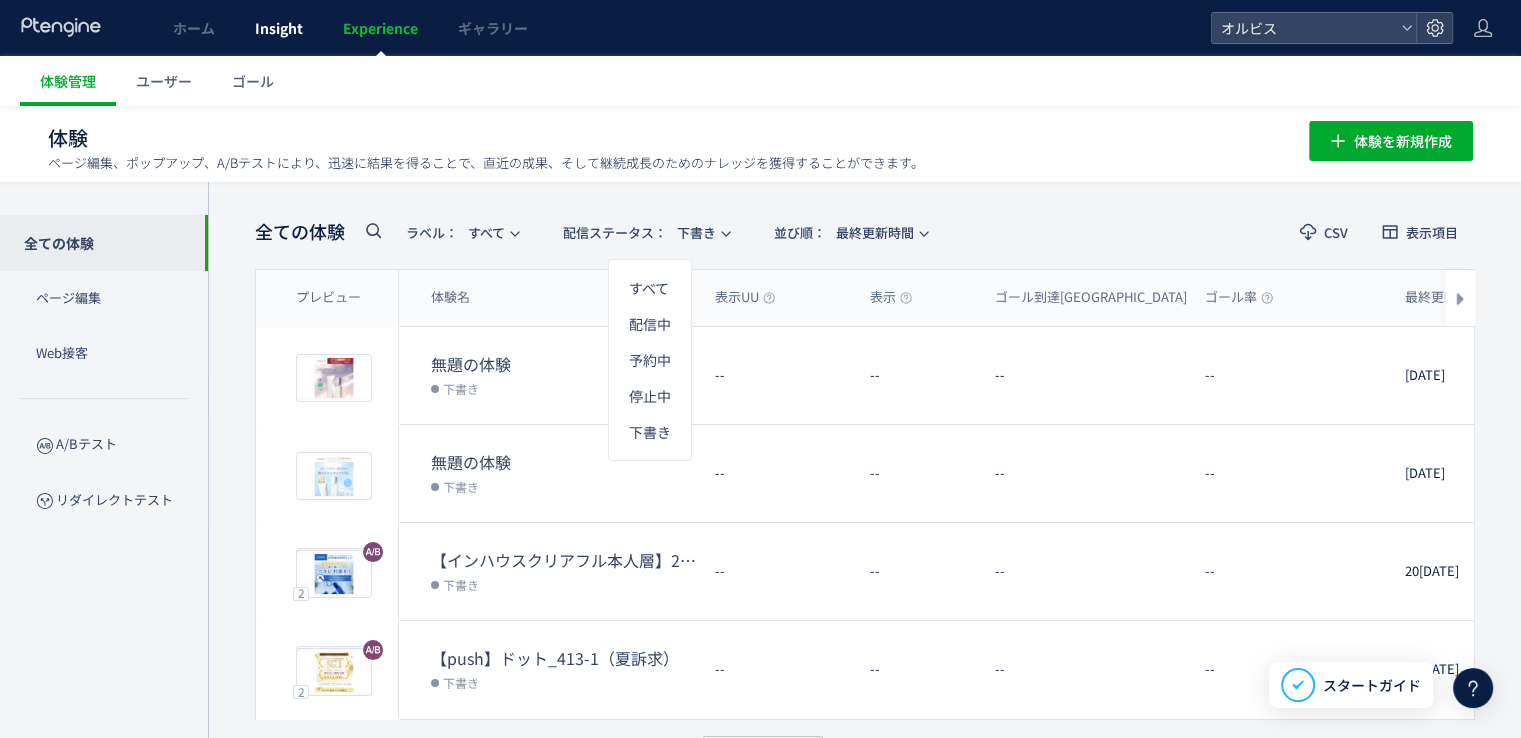 click on "Insight" at bounding box center (279, 28) 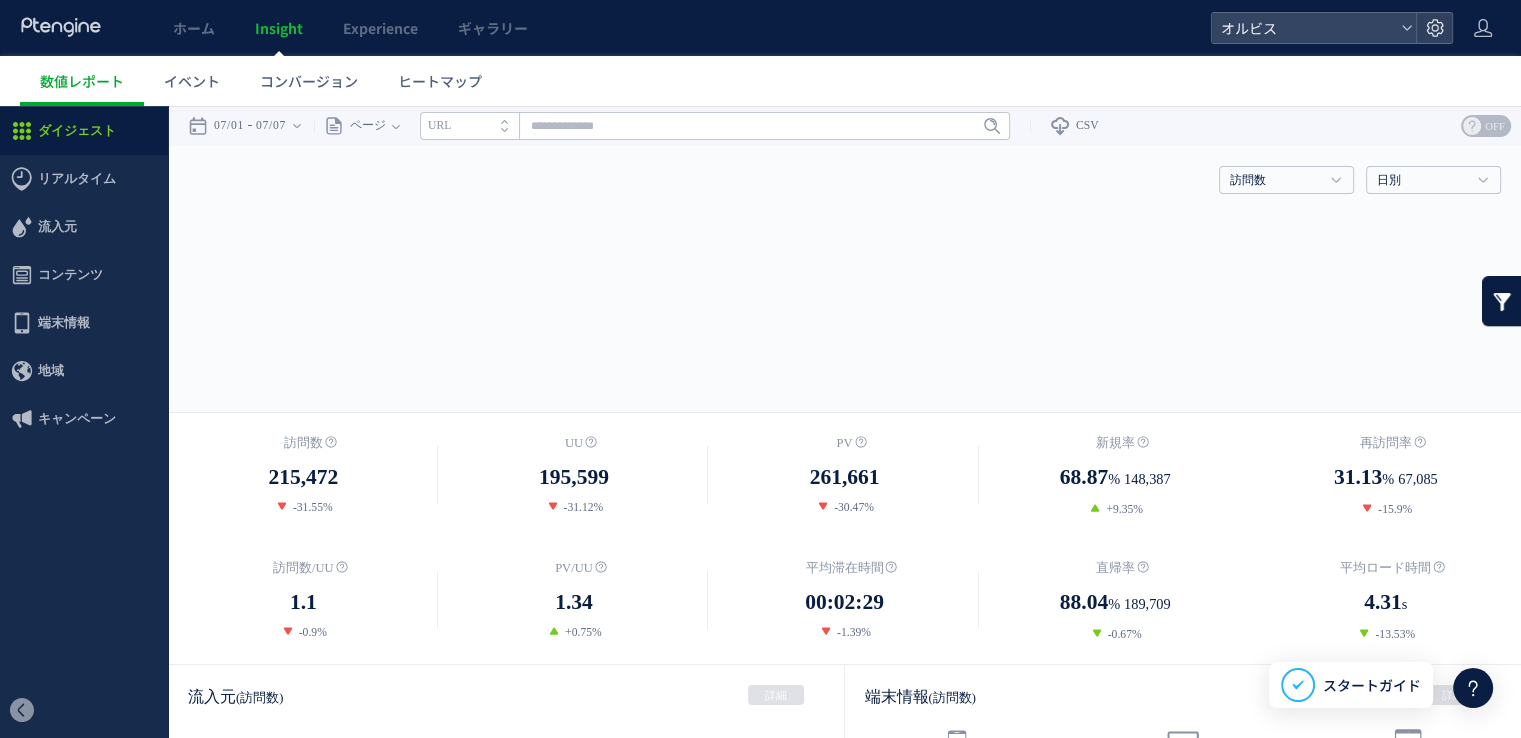 click 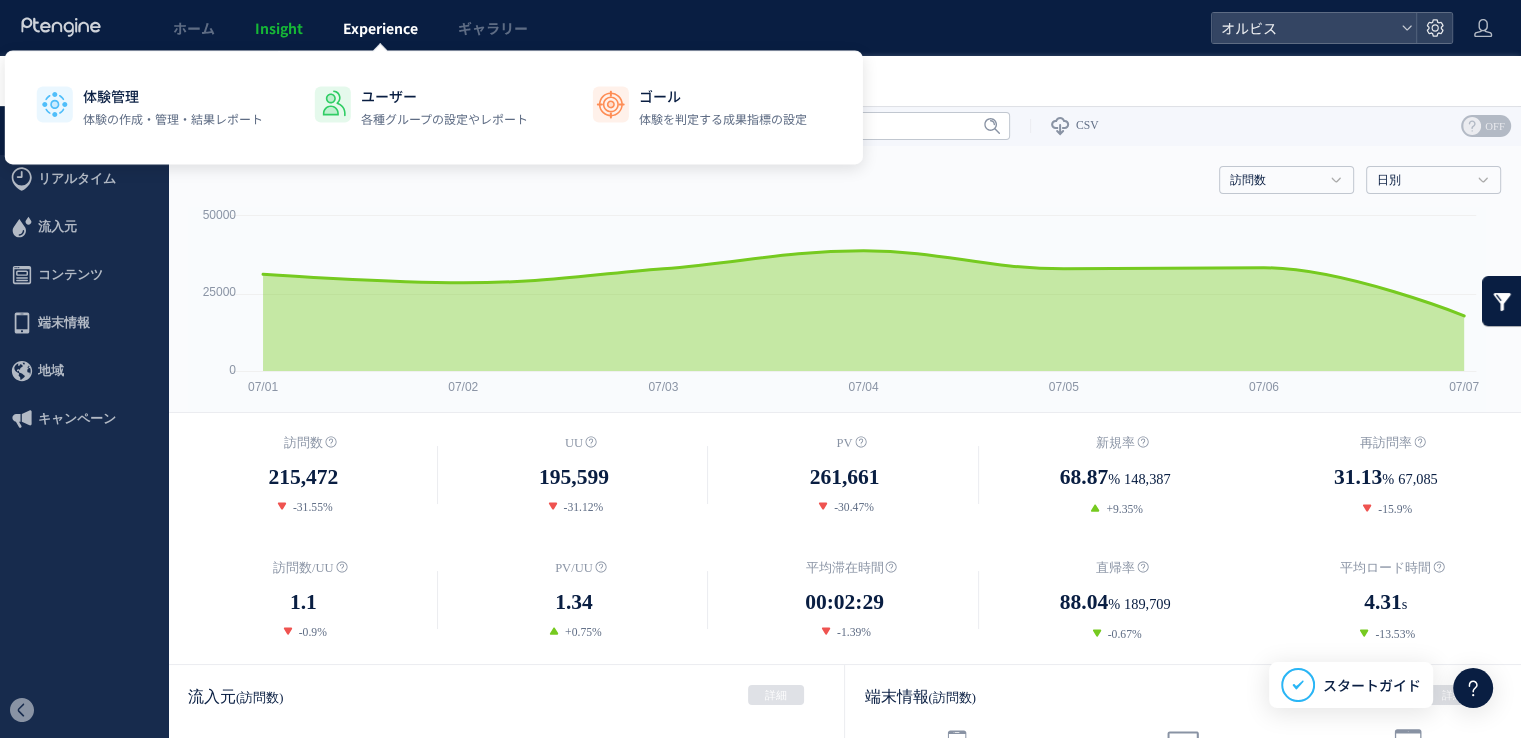 click on "Experience" at bounding box center (380, 28) 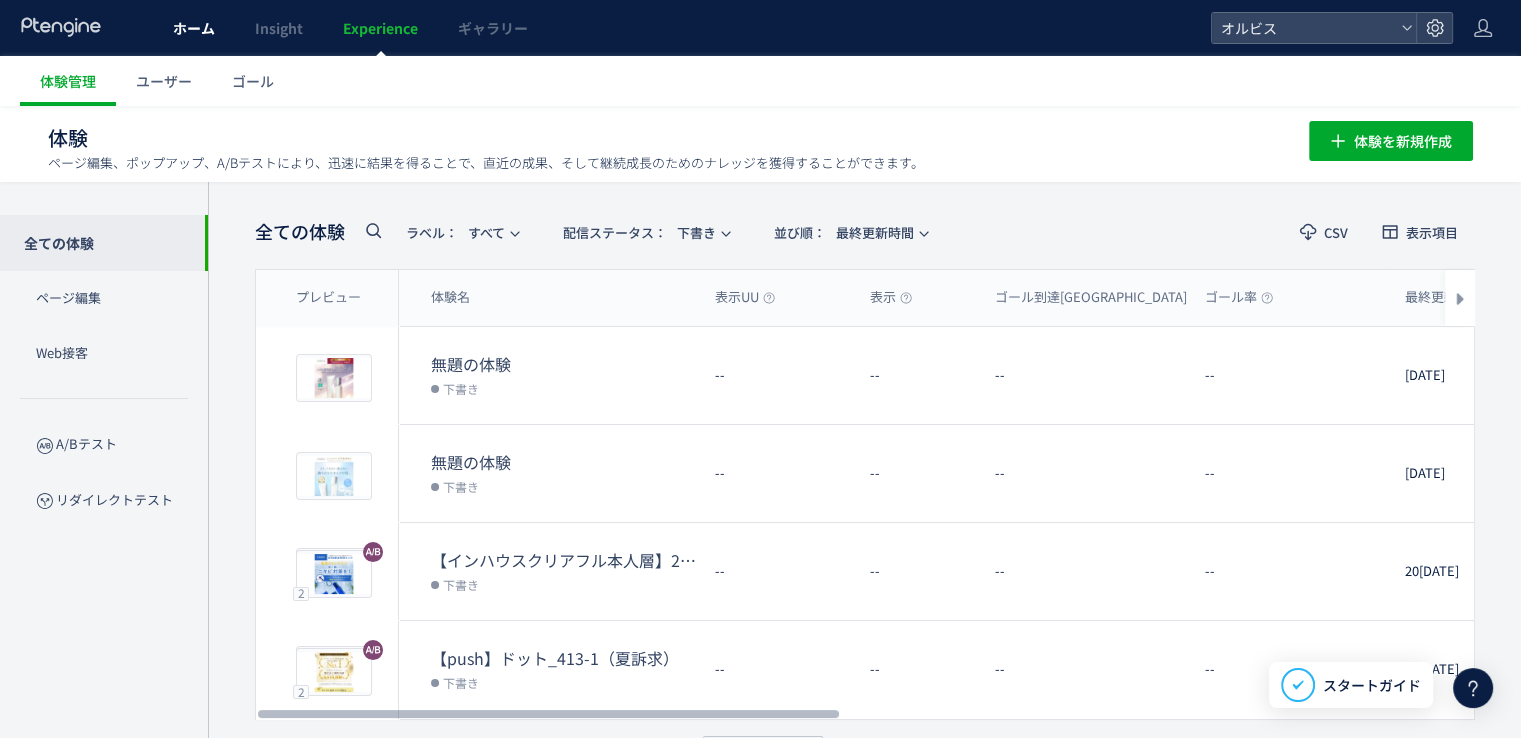 click on "ホーム" at bounding box center [194, 28] 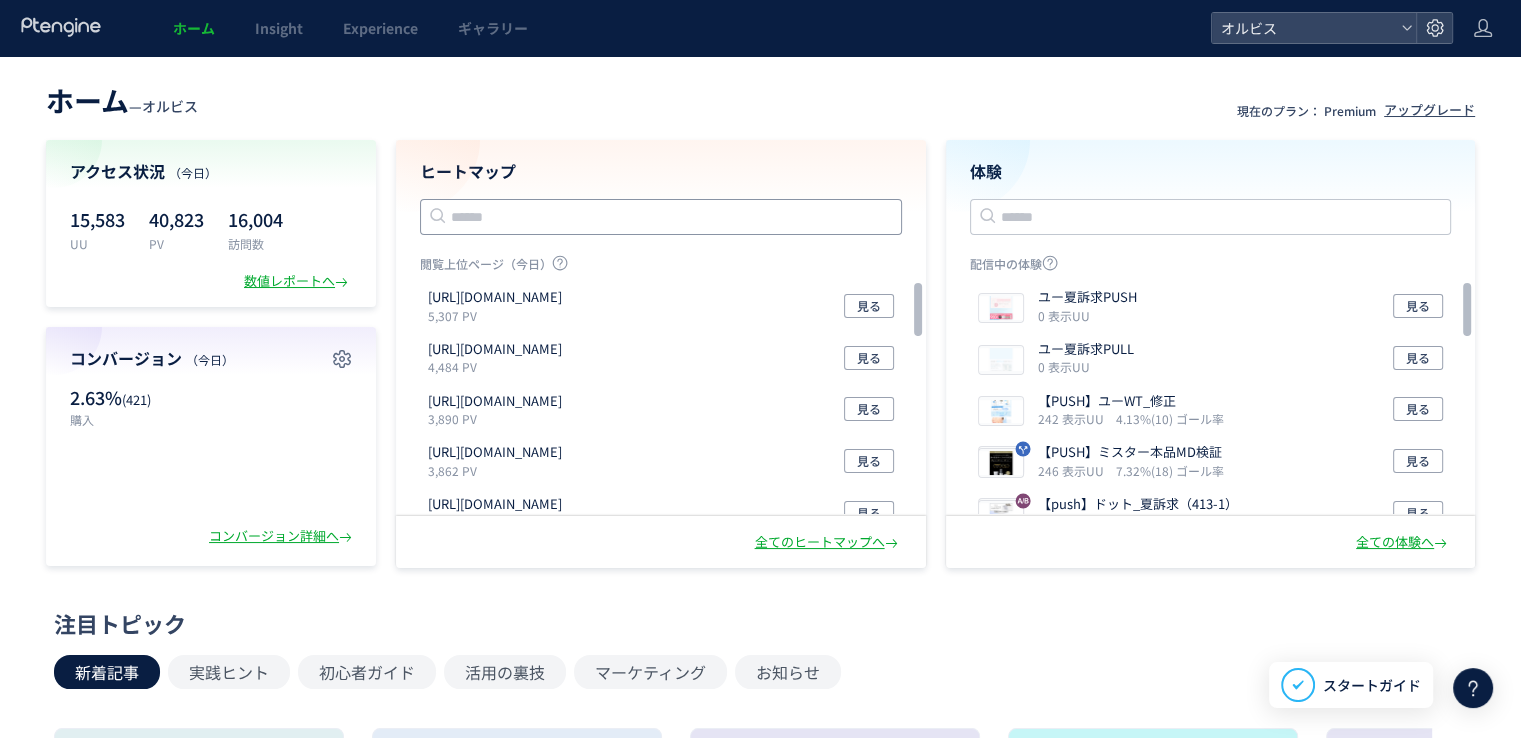 click 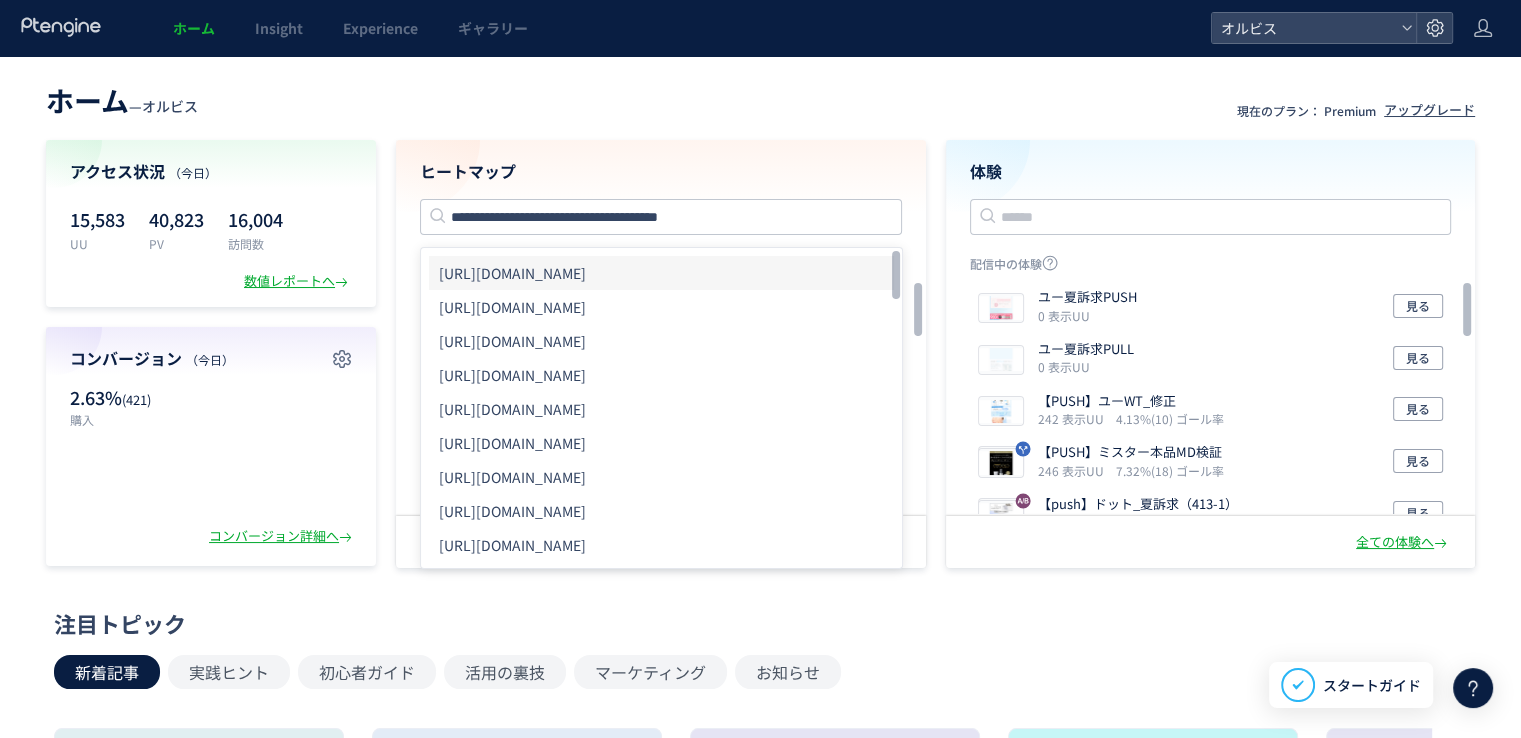 click on "[URL][DOMAIN_NAME]" 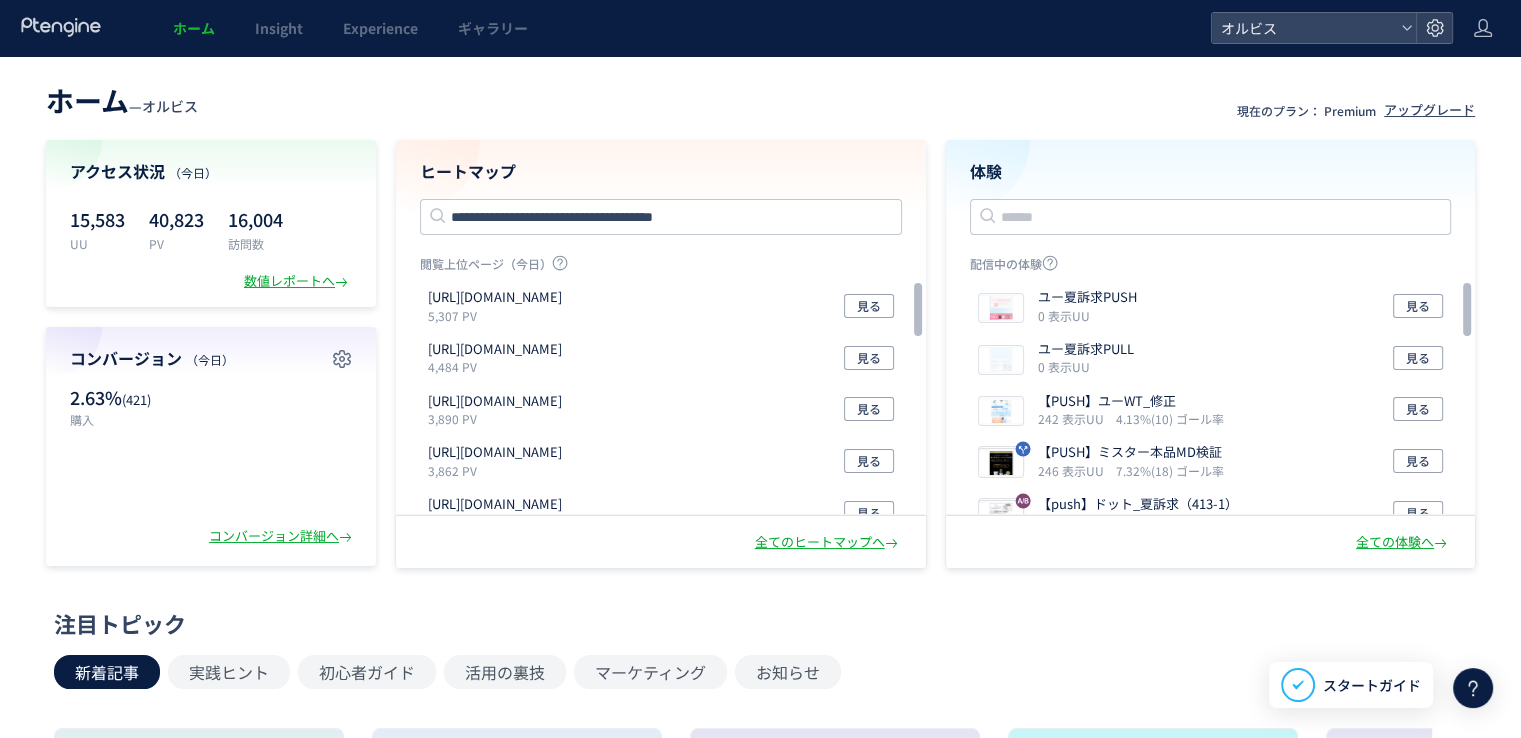 type 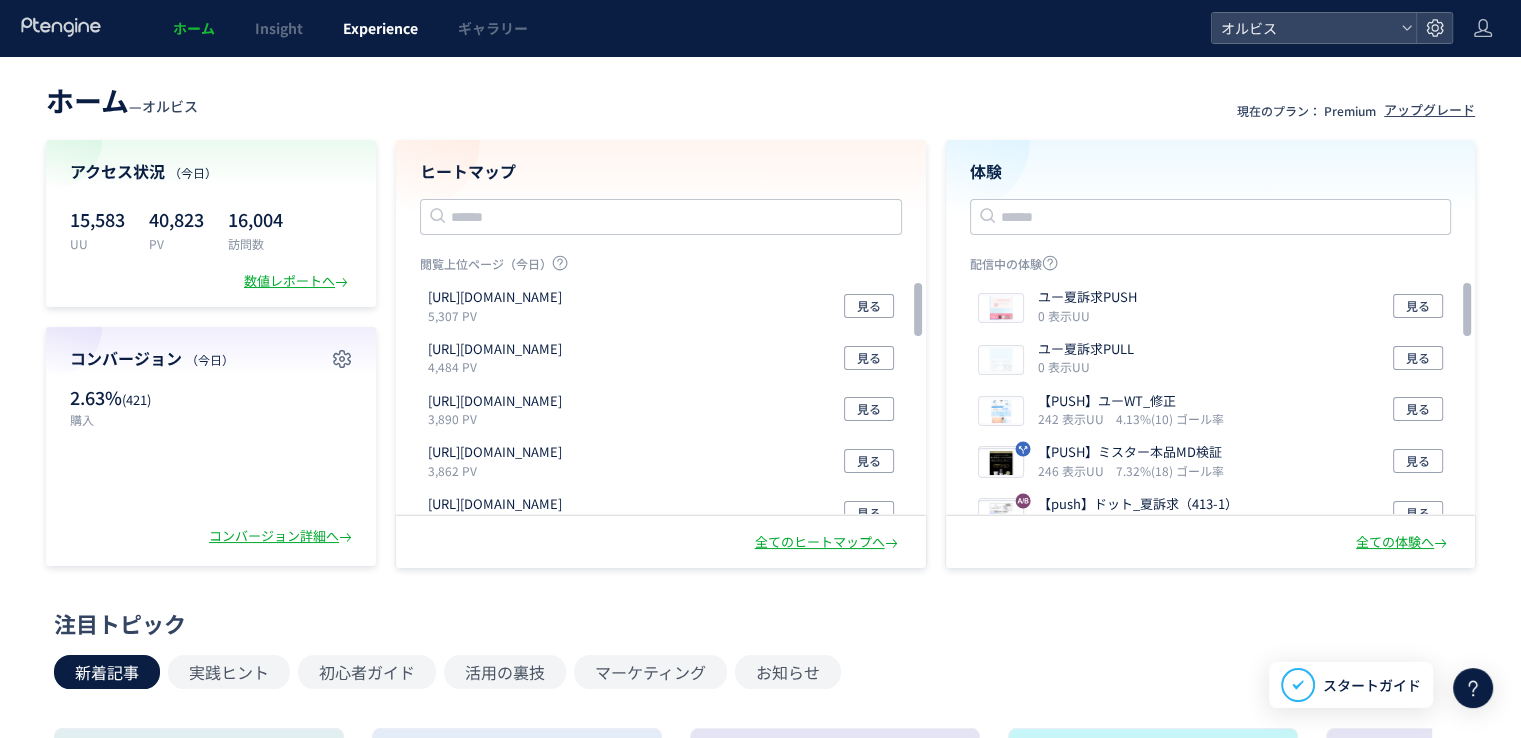 click on "Experience" at bounding box center (380, 28) 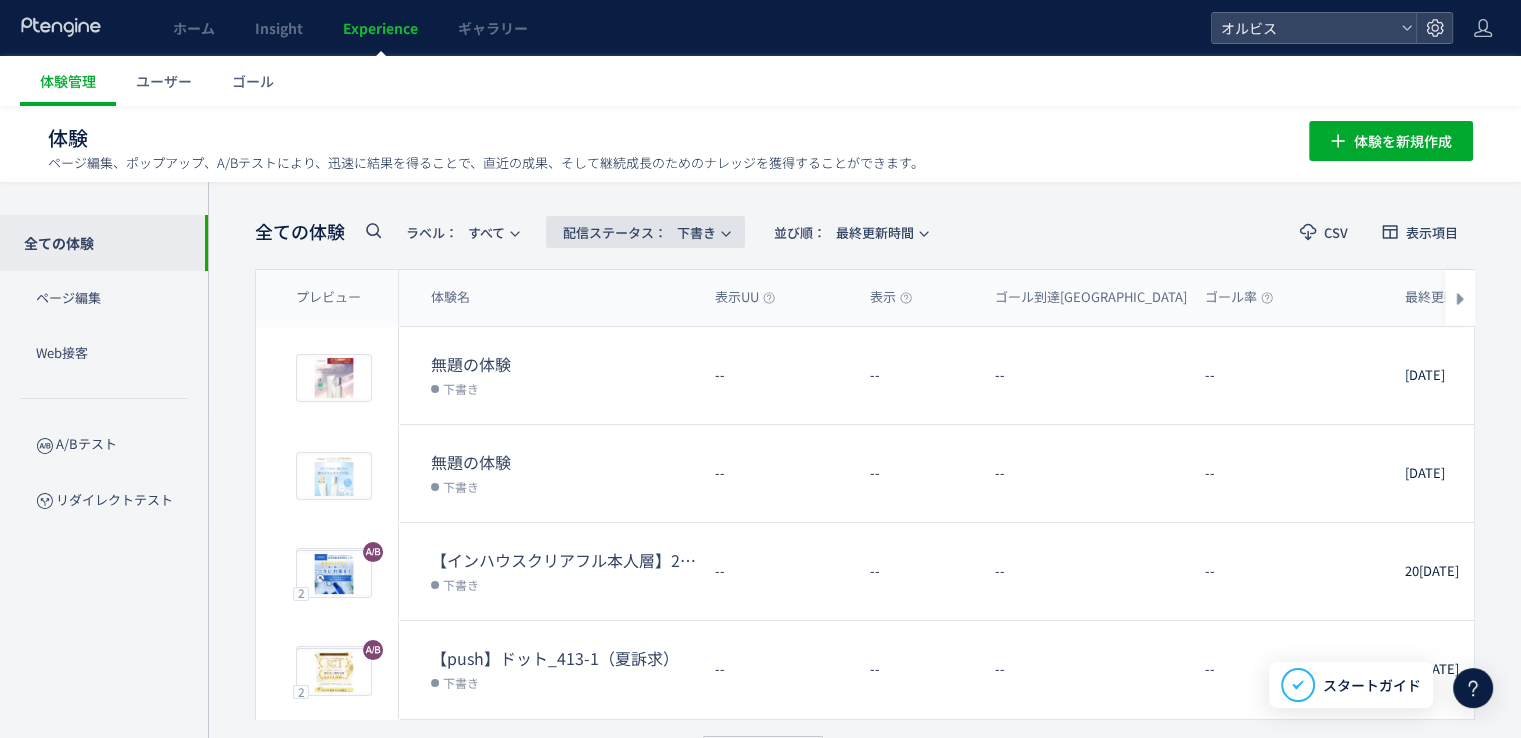 click on "配信ステータス​：  下書き" 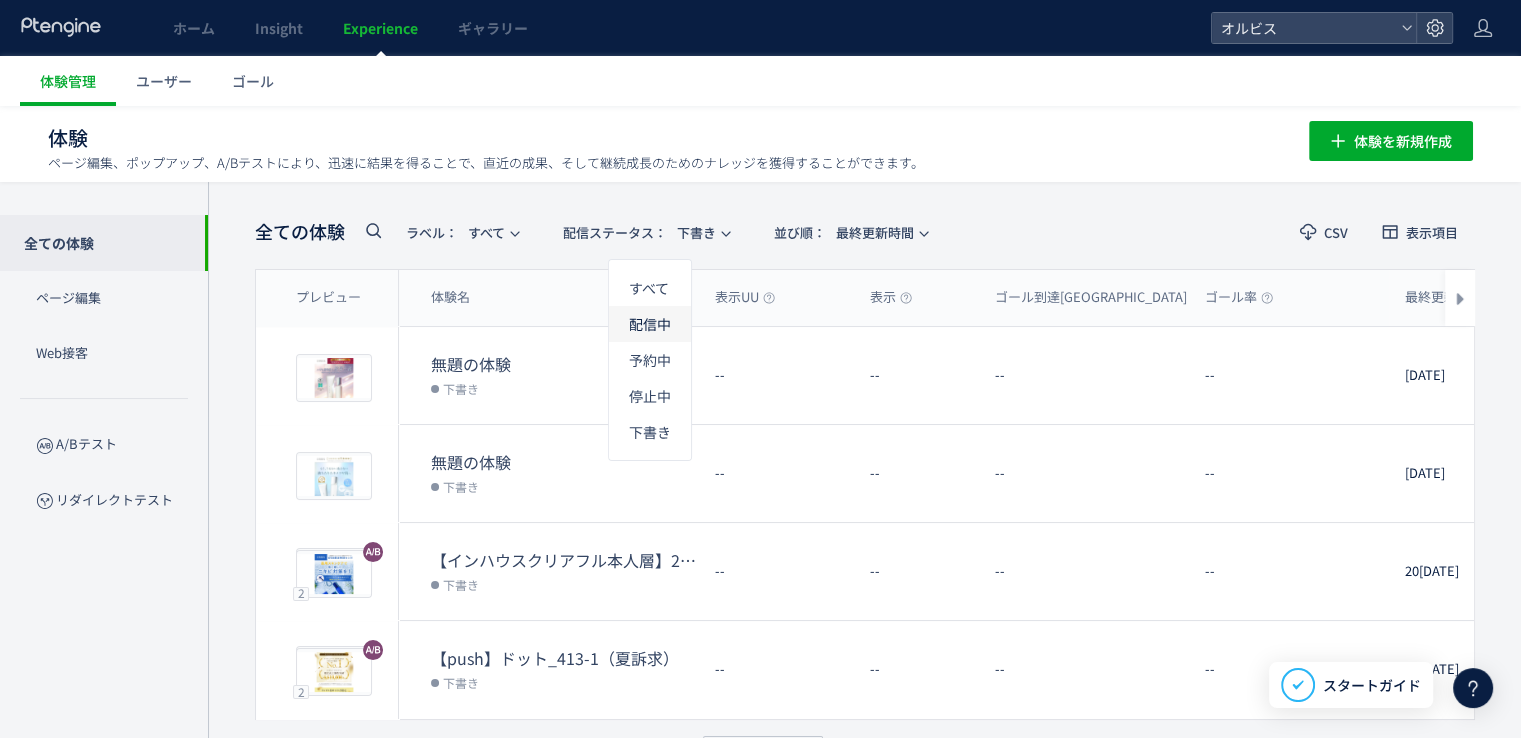click on "配信中" 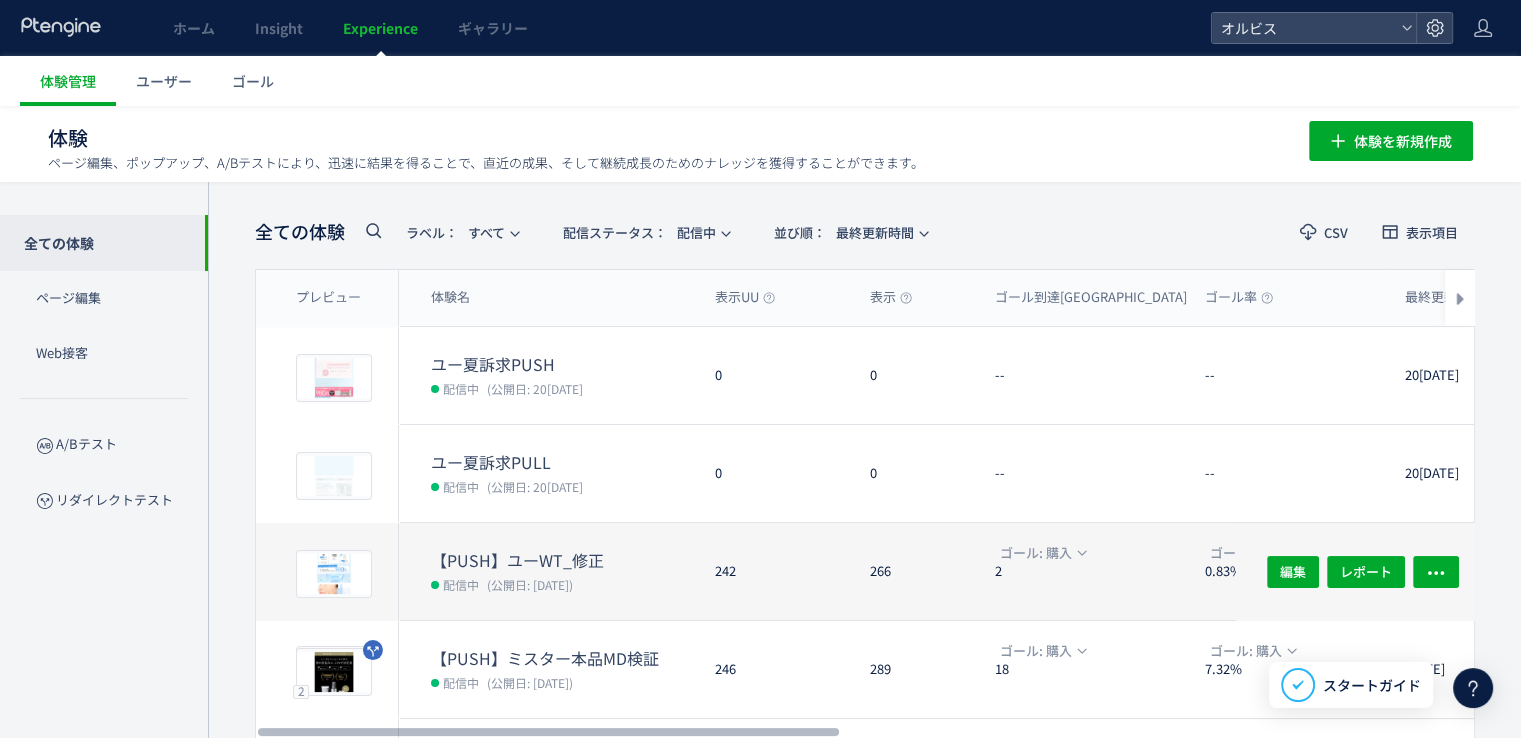 click on "【PUSH】ユーWT_修正 配信中 (公開日: 20[DATE]" 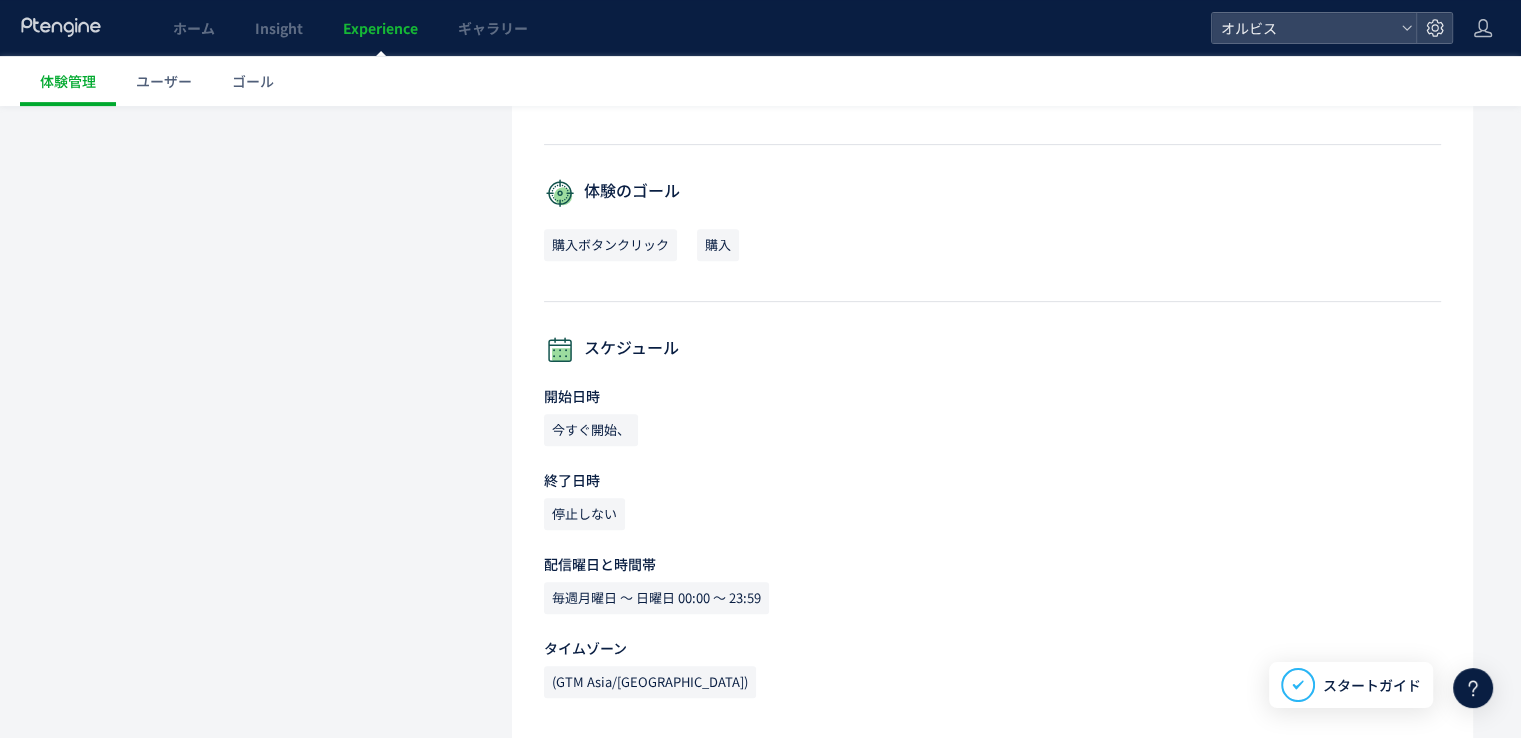 scroll, scrollTop: 0, scrollLeft: 0, axis: both 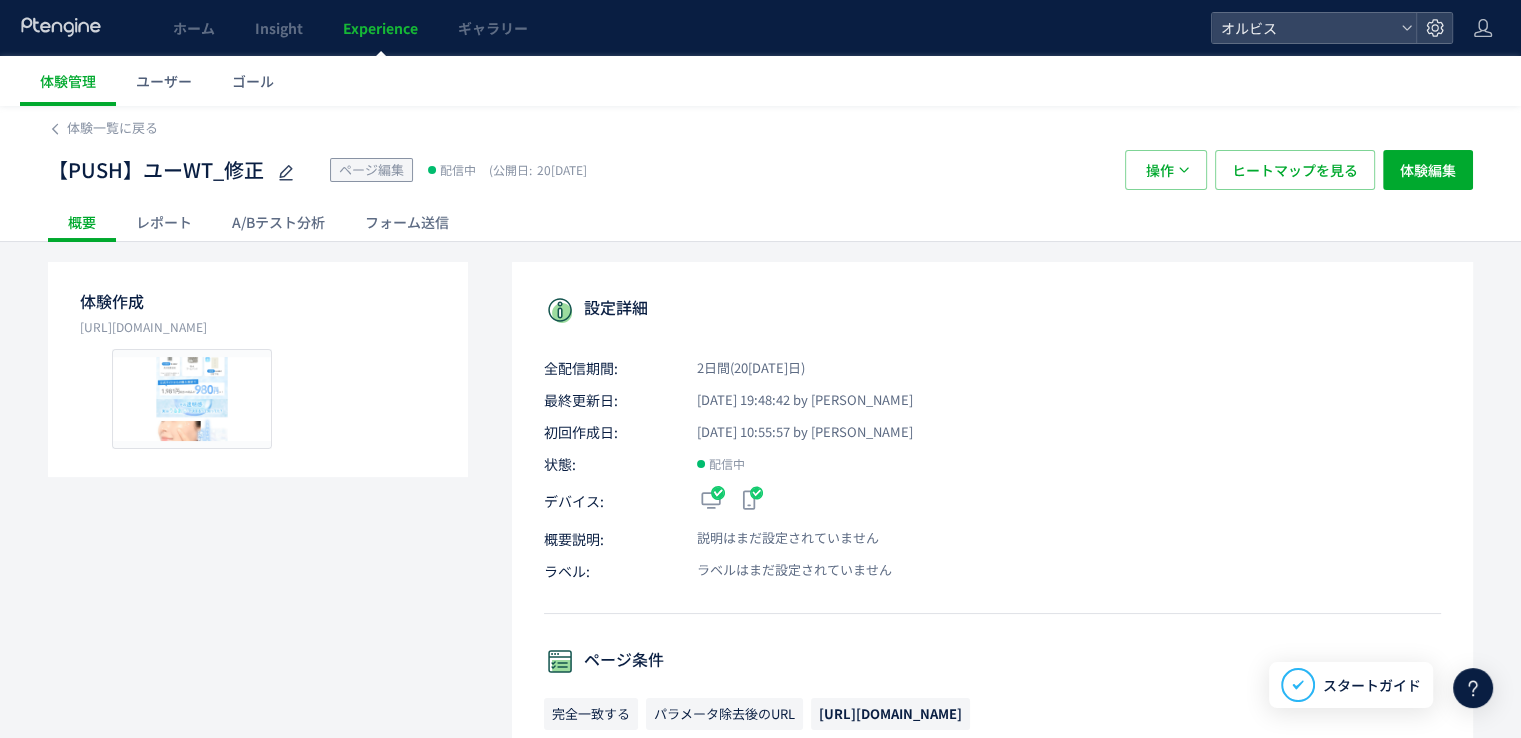 click on "レポート" 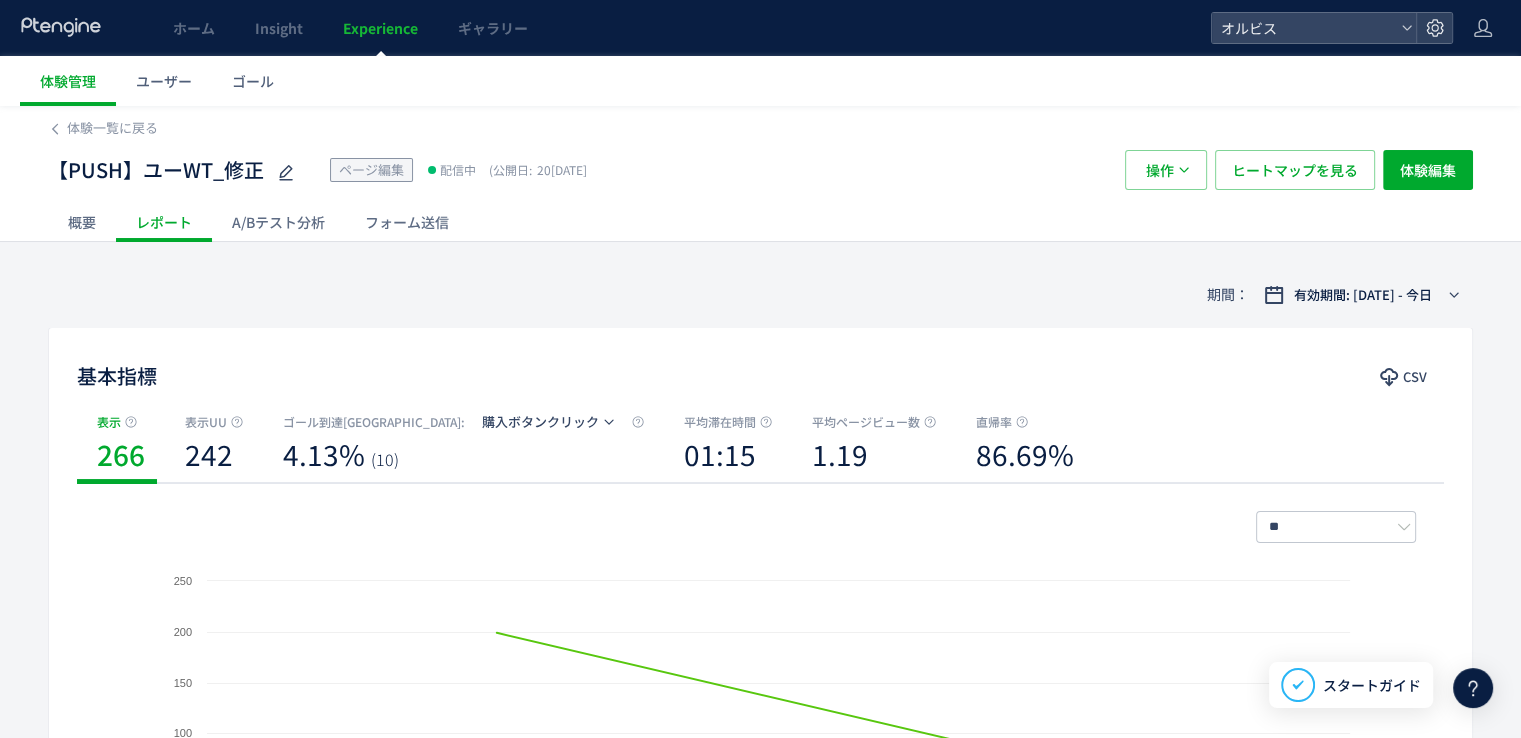 click on "A/Bテスト分析" 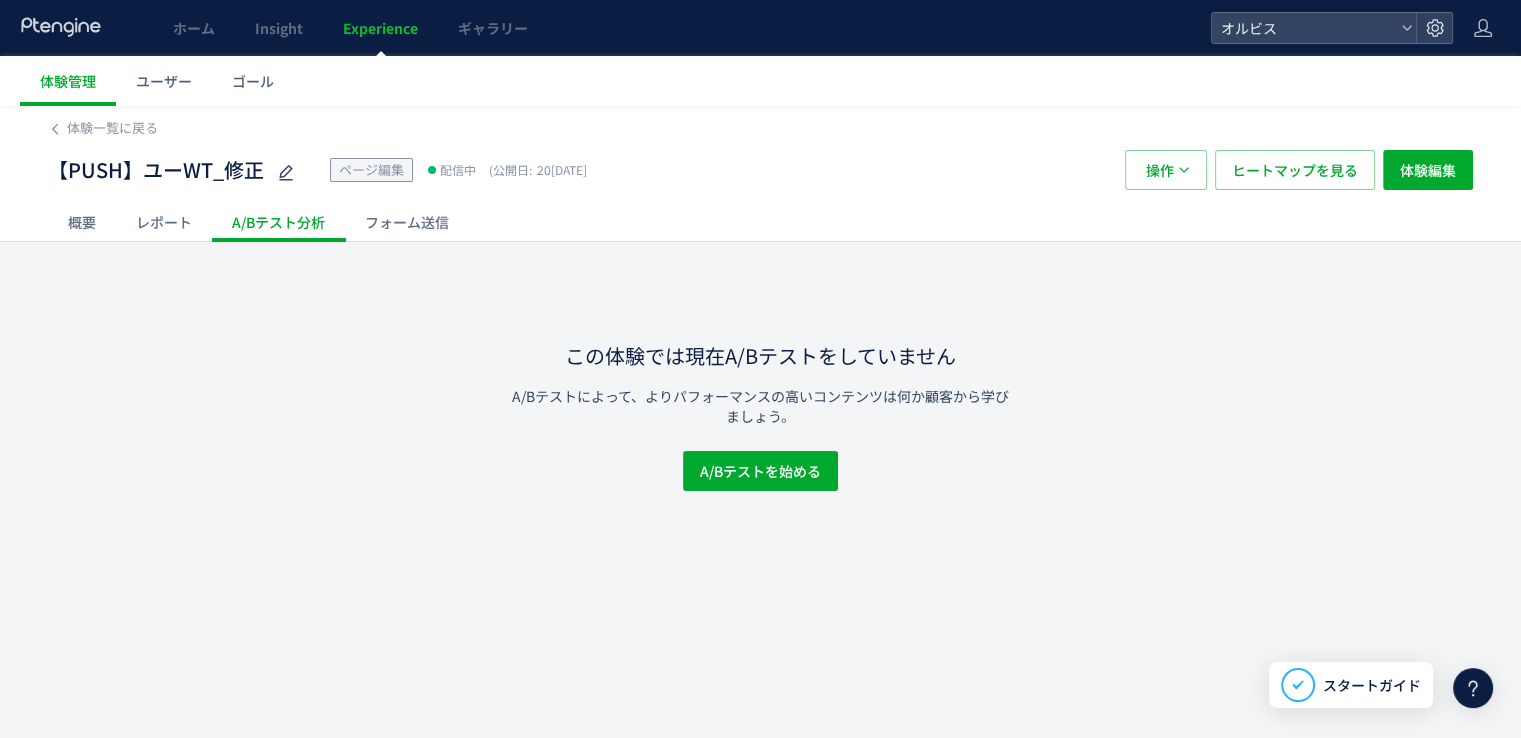 click on "フォーム送信" 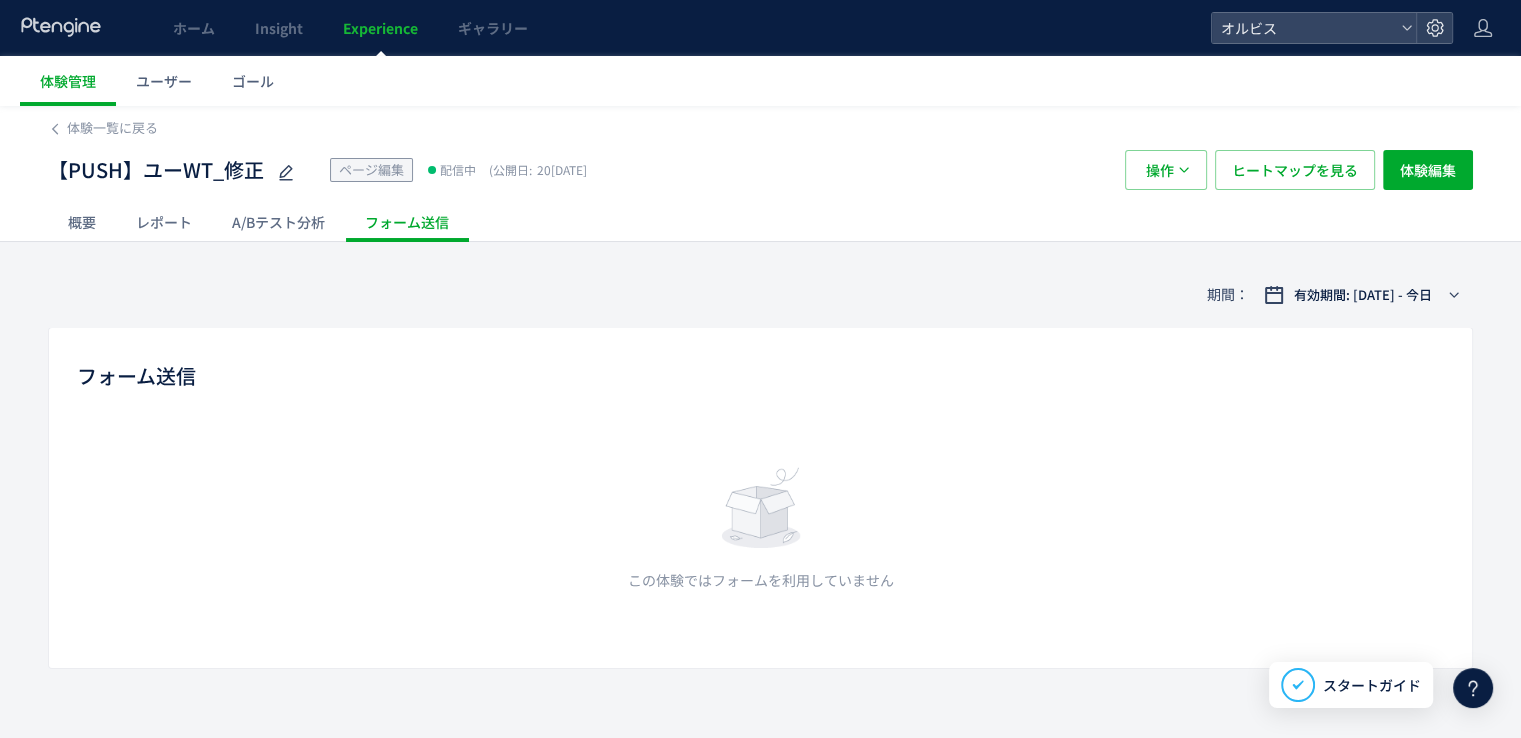click on "概要" 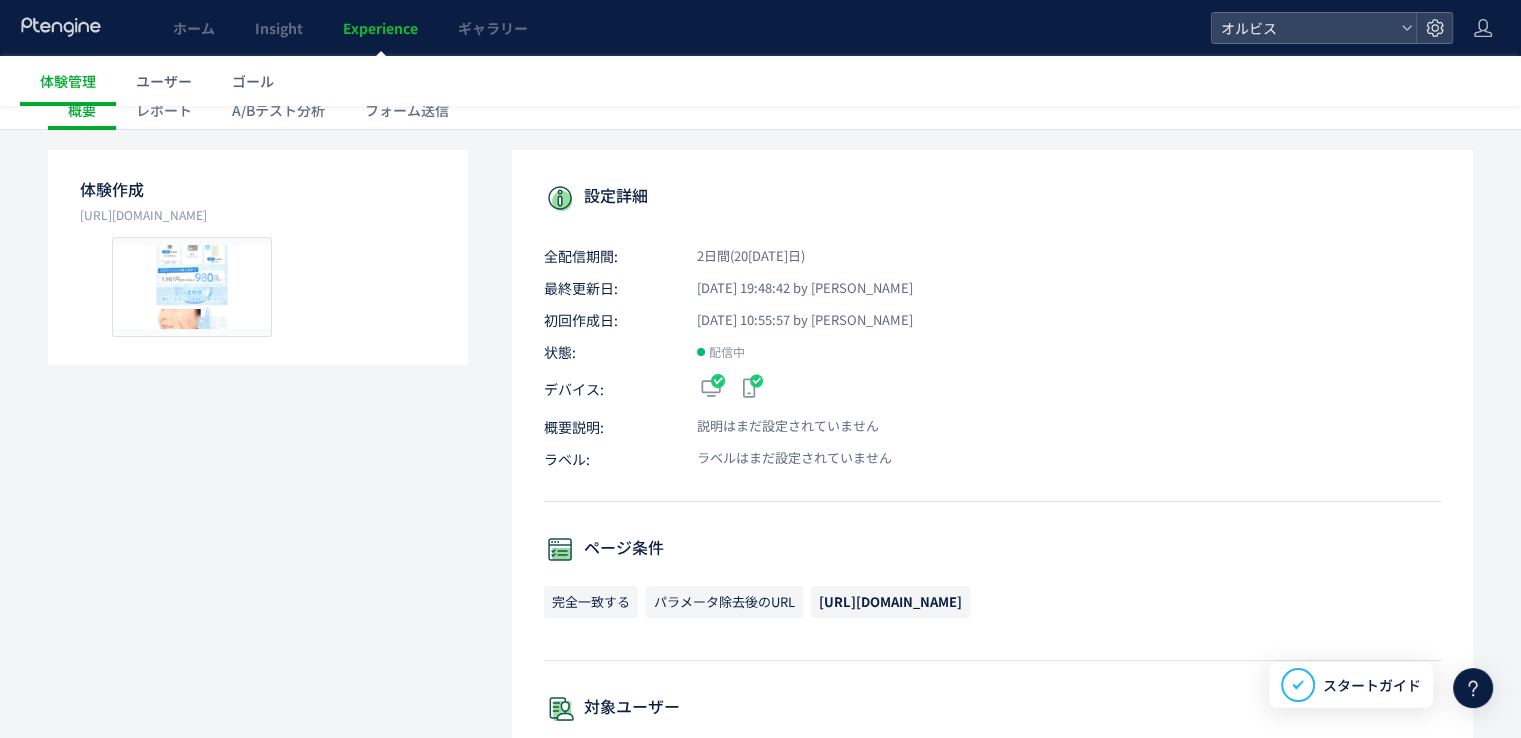 scroll, scrollTop: 0, scrollLeft: 0, axis: both 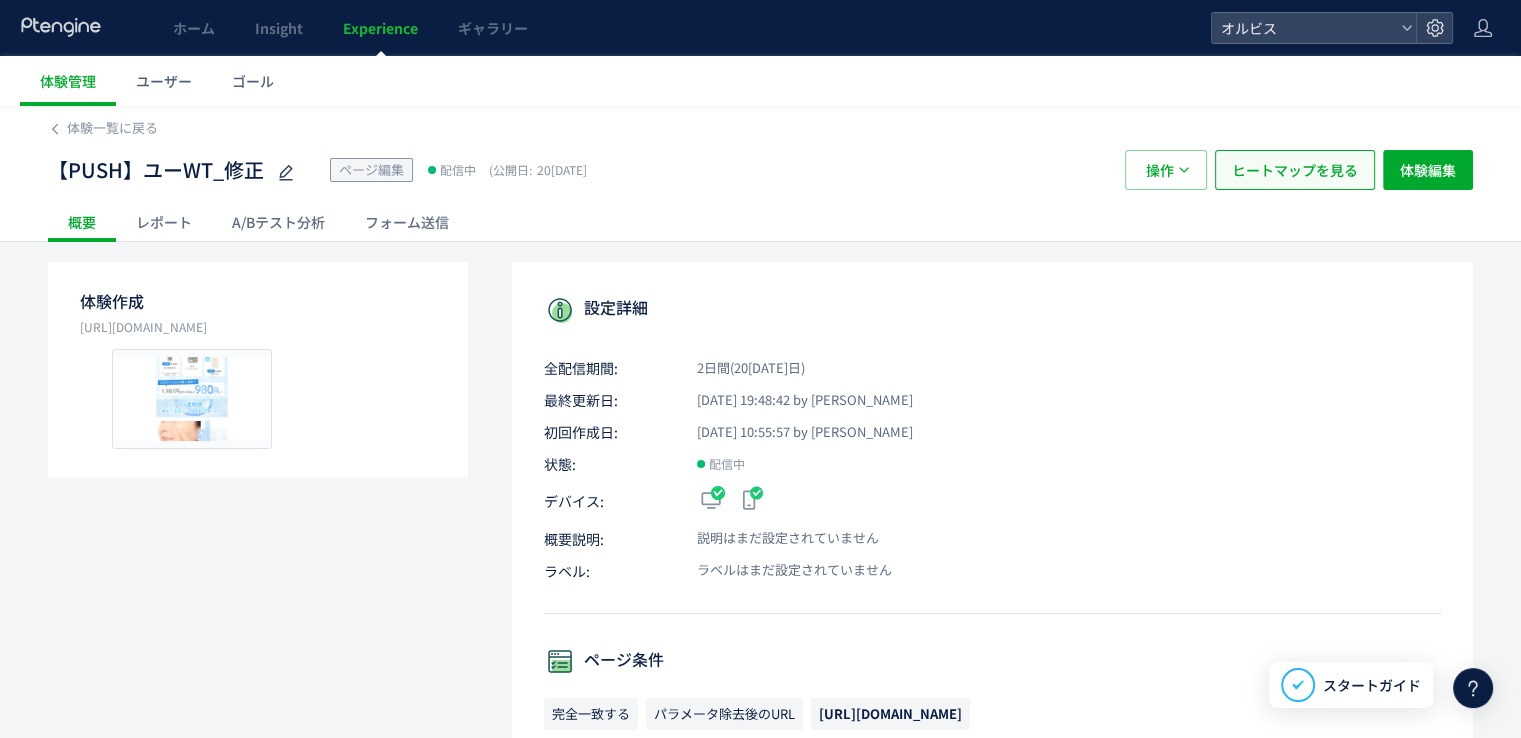 click on "ヒートマップを見る" at bounding box center [1295, 170] 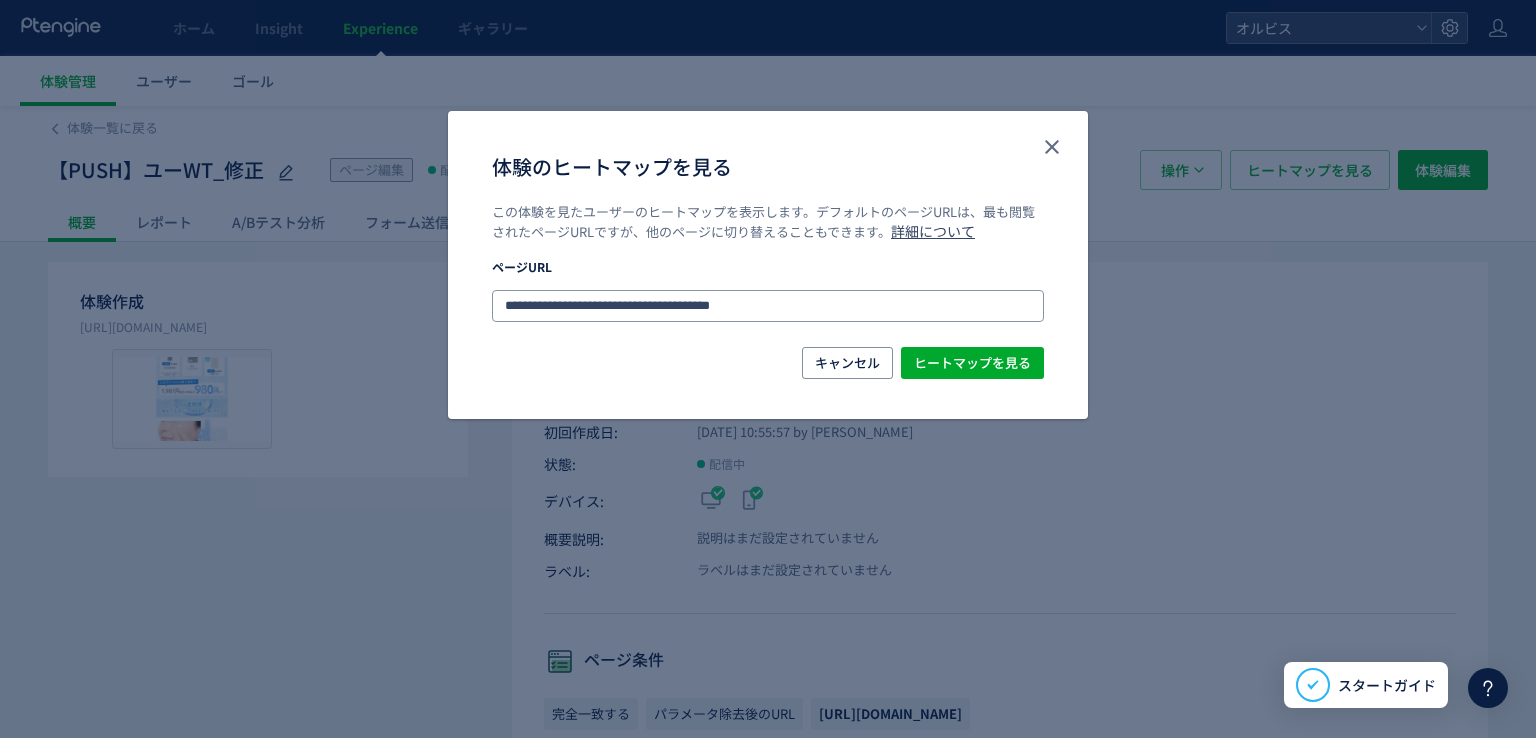 click on "**********" 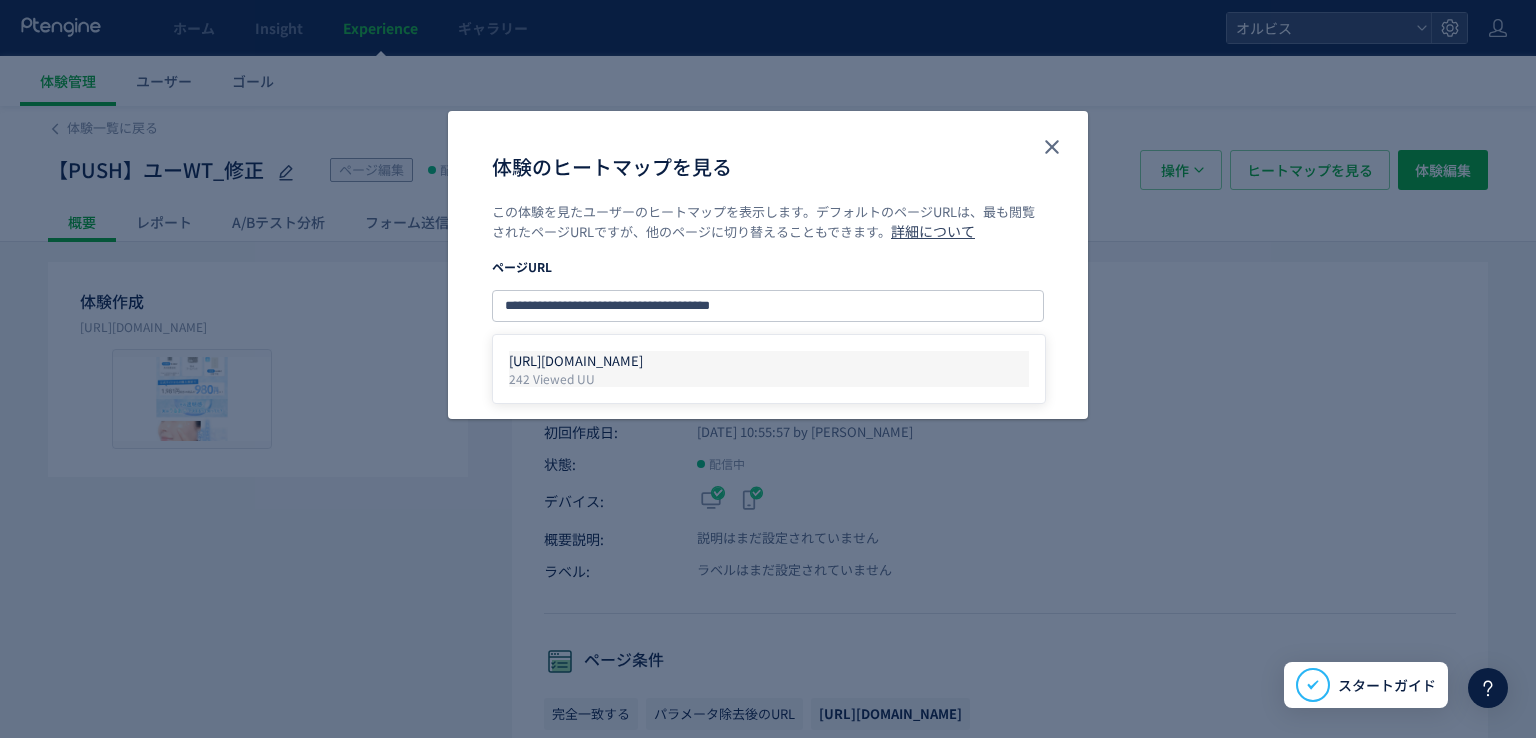 click on "[URL][DOMAIN_NAME] 242 Viewed UU" at bounding box center (769, 369) 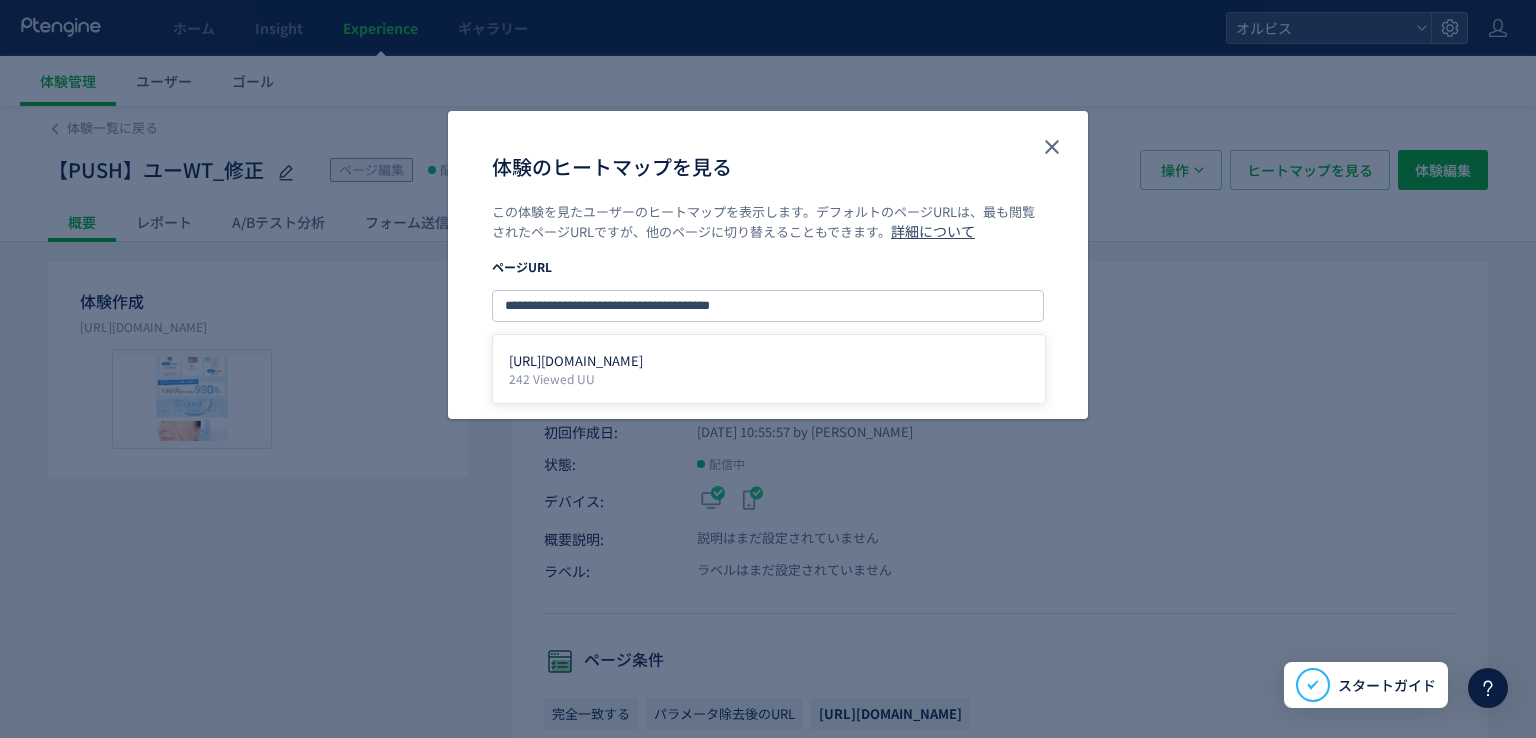 click on "ページURL" at bounding box center [768, 266] 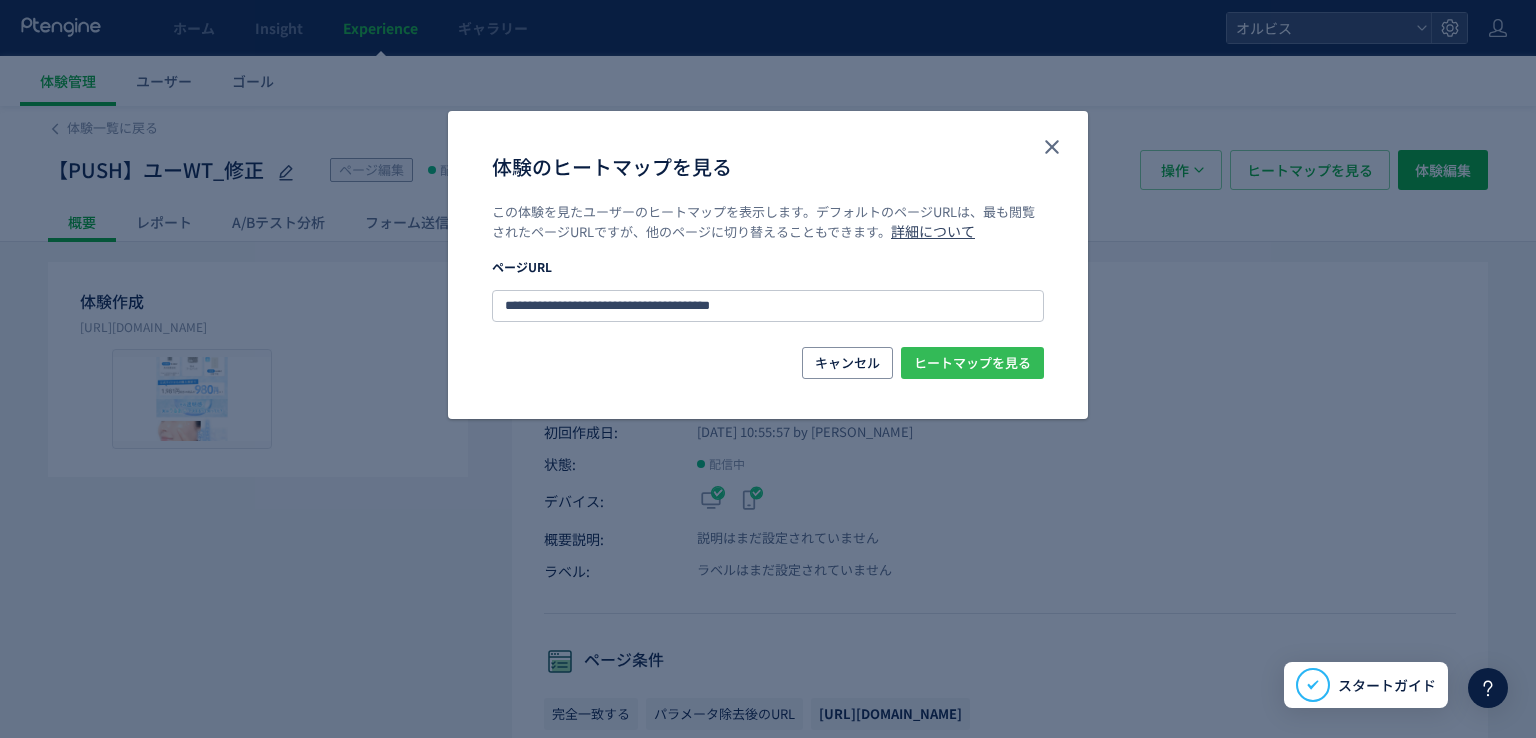 click on "ヒートマップを見る" at bounding box center [972, 363] 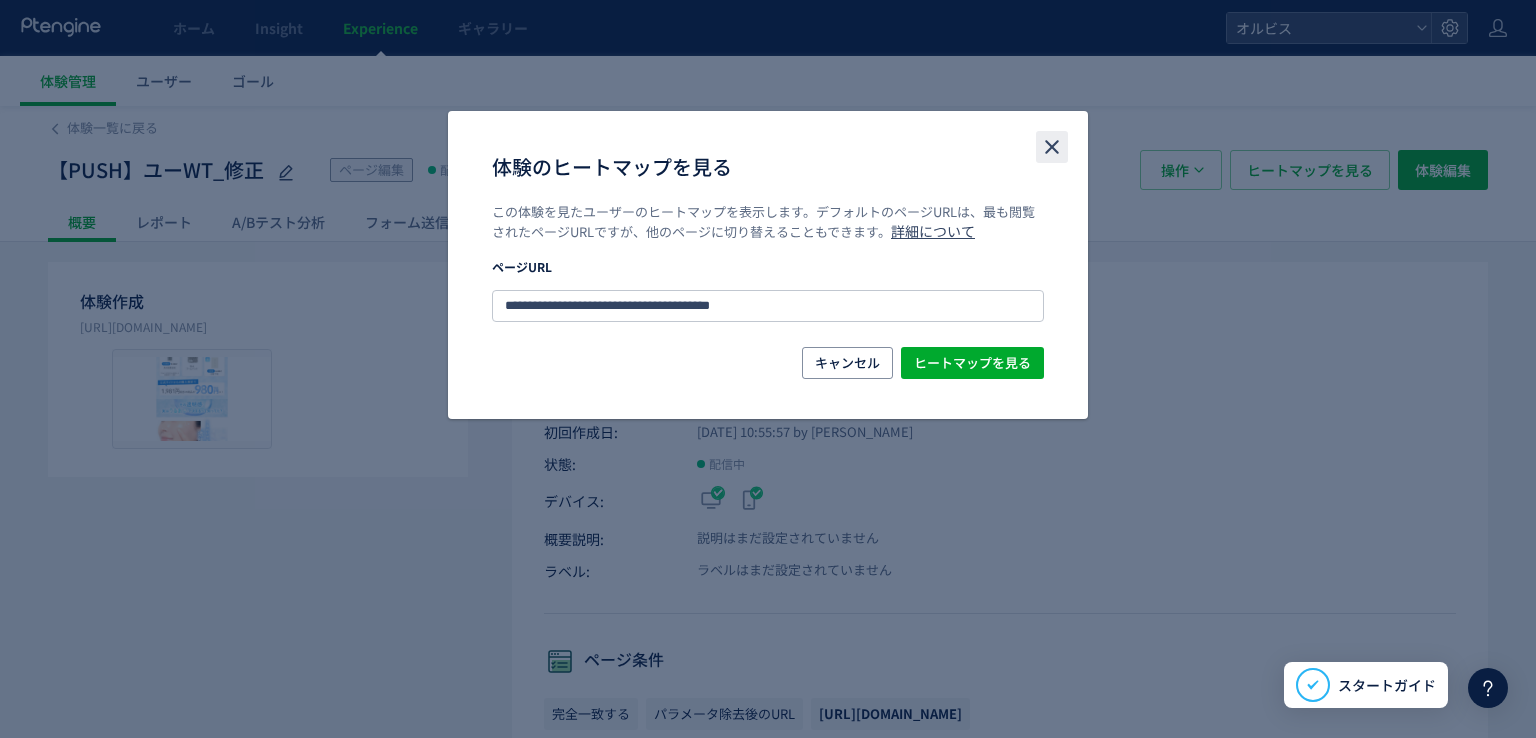 click 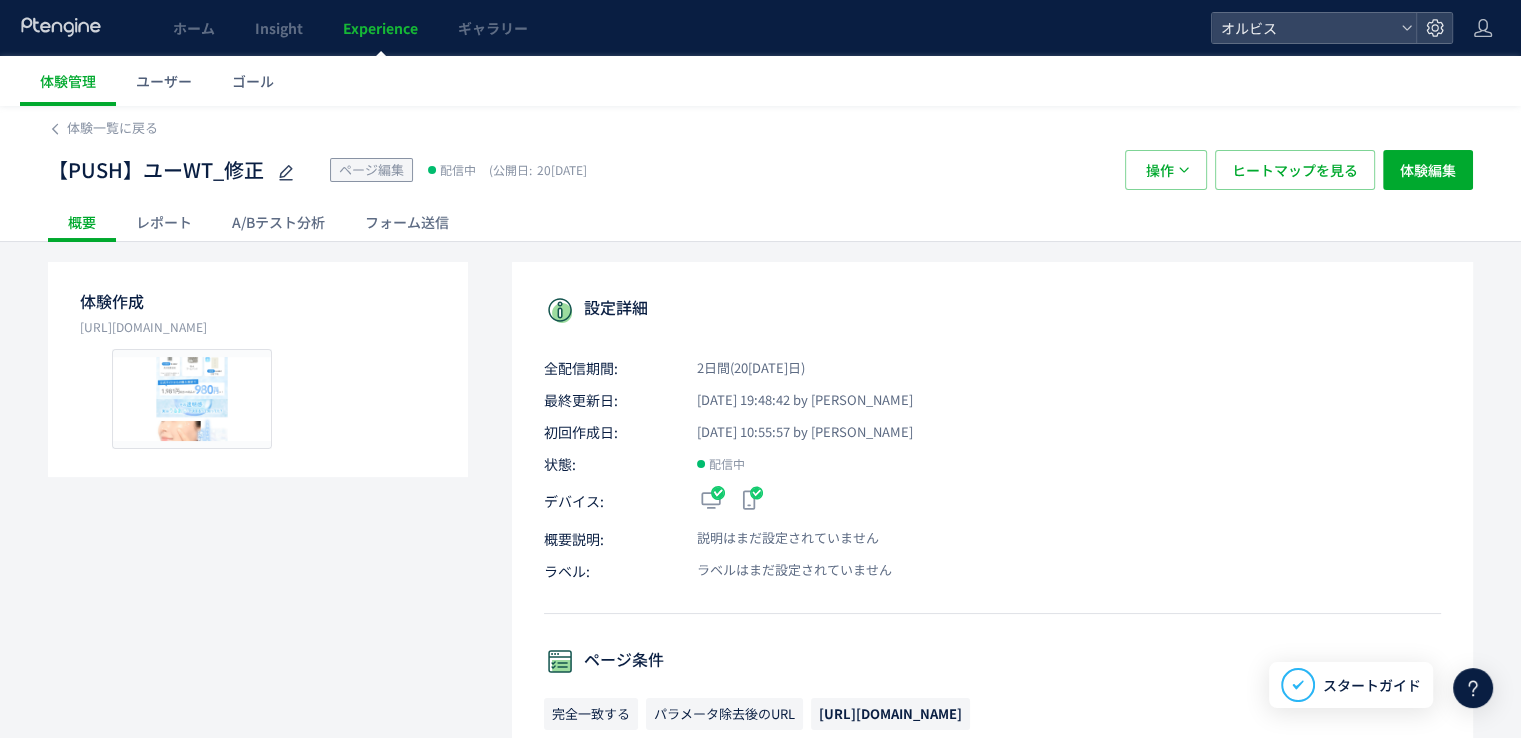 click on "レポート" 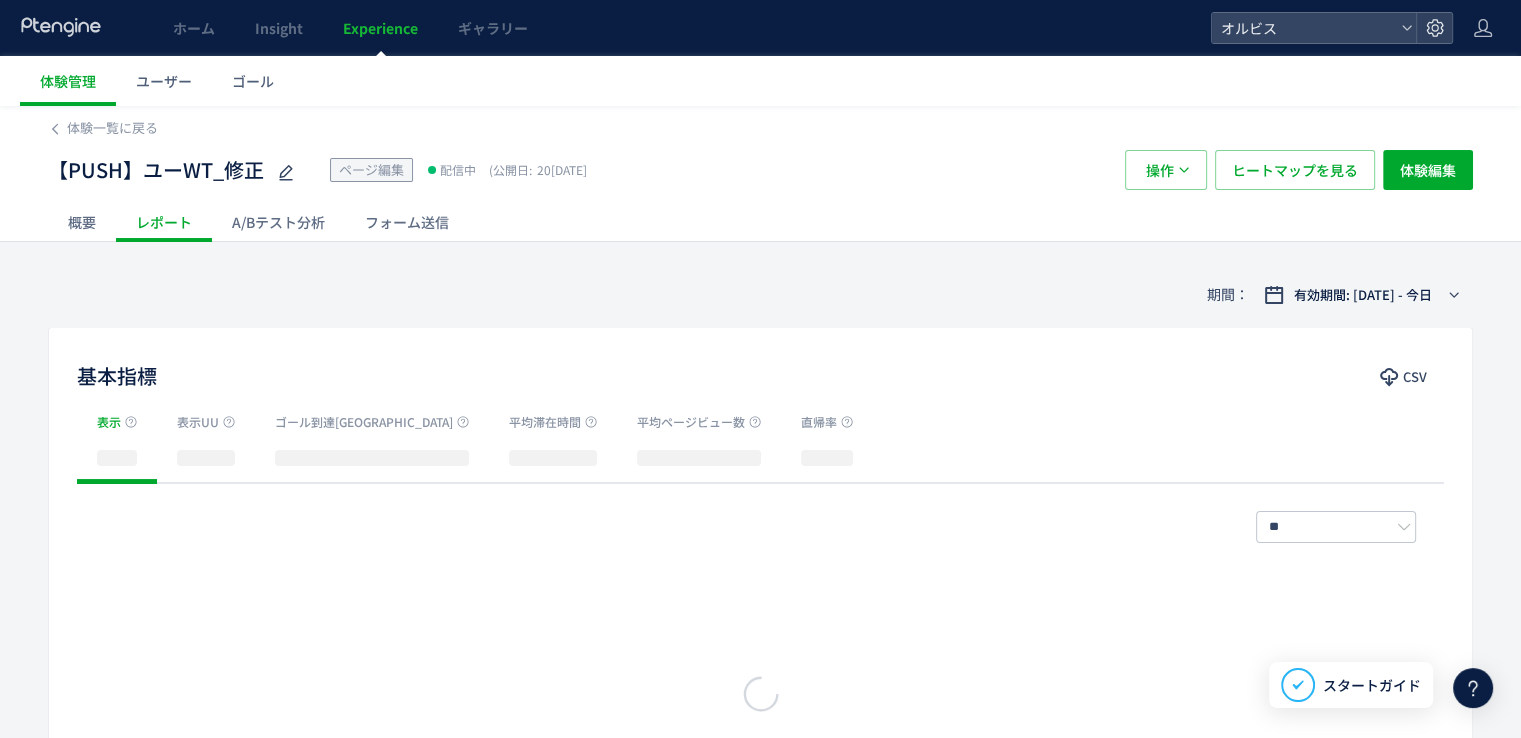 click on "A/Bテスト分析" 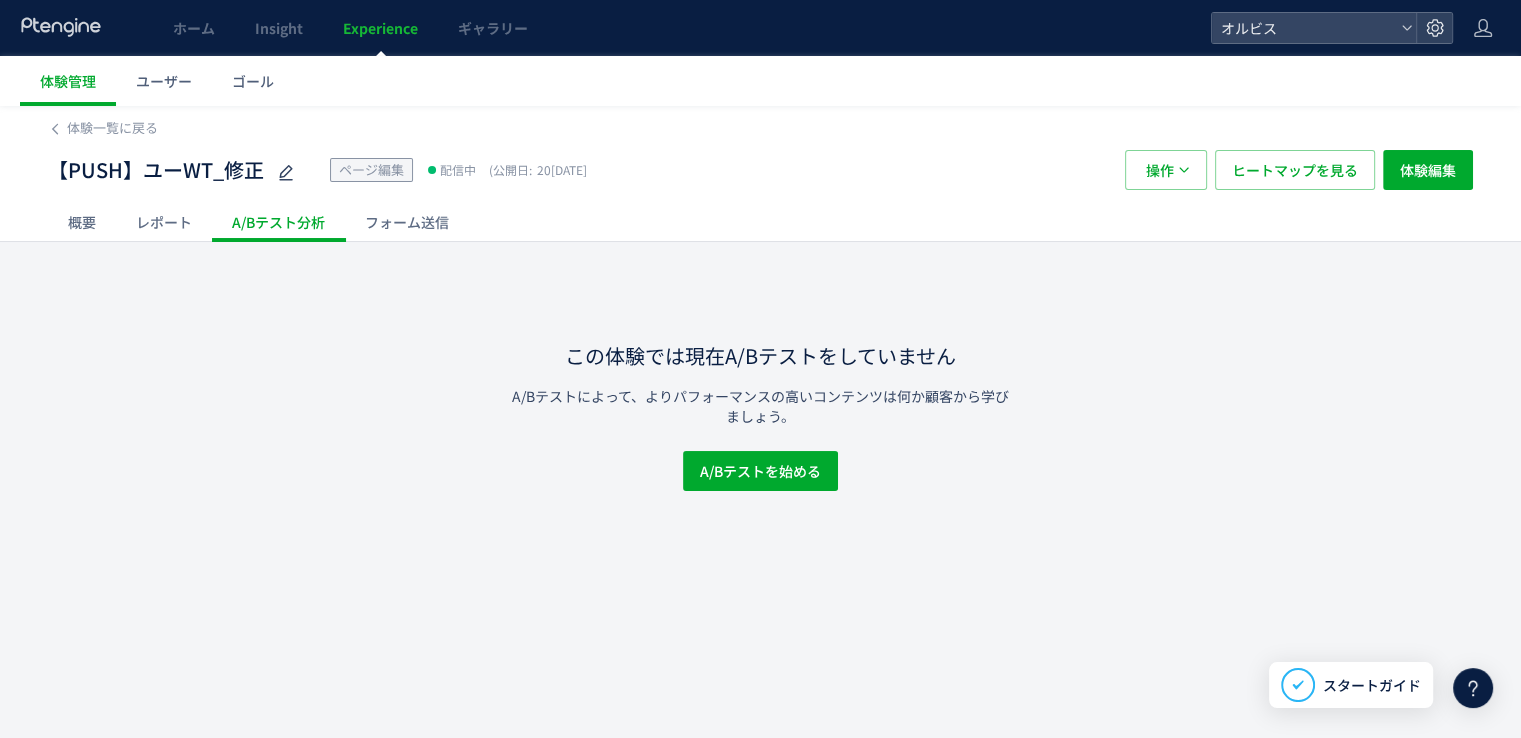 click on "レポート" 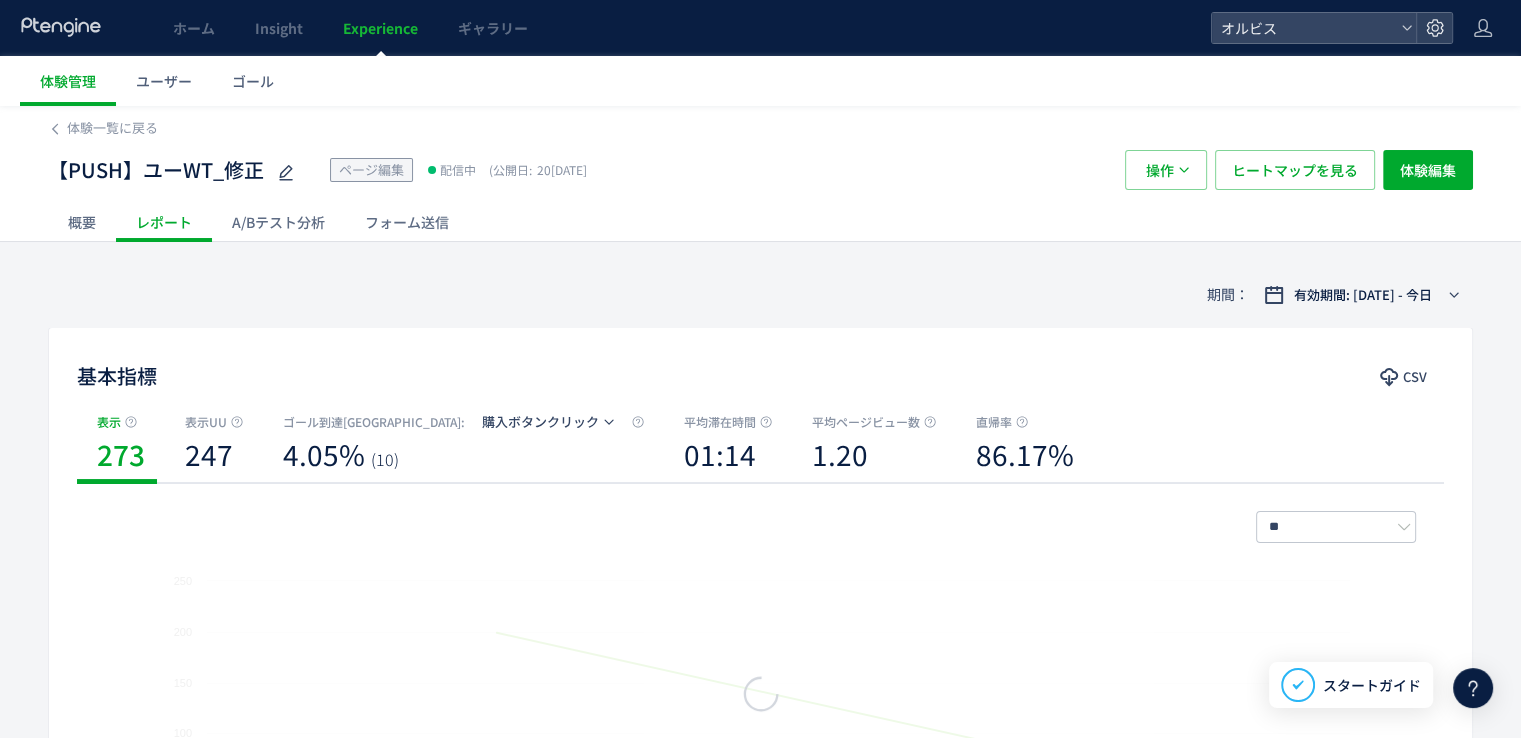 scroll, scrollTop: 88, scrollLeft: 0, axis: vertical 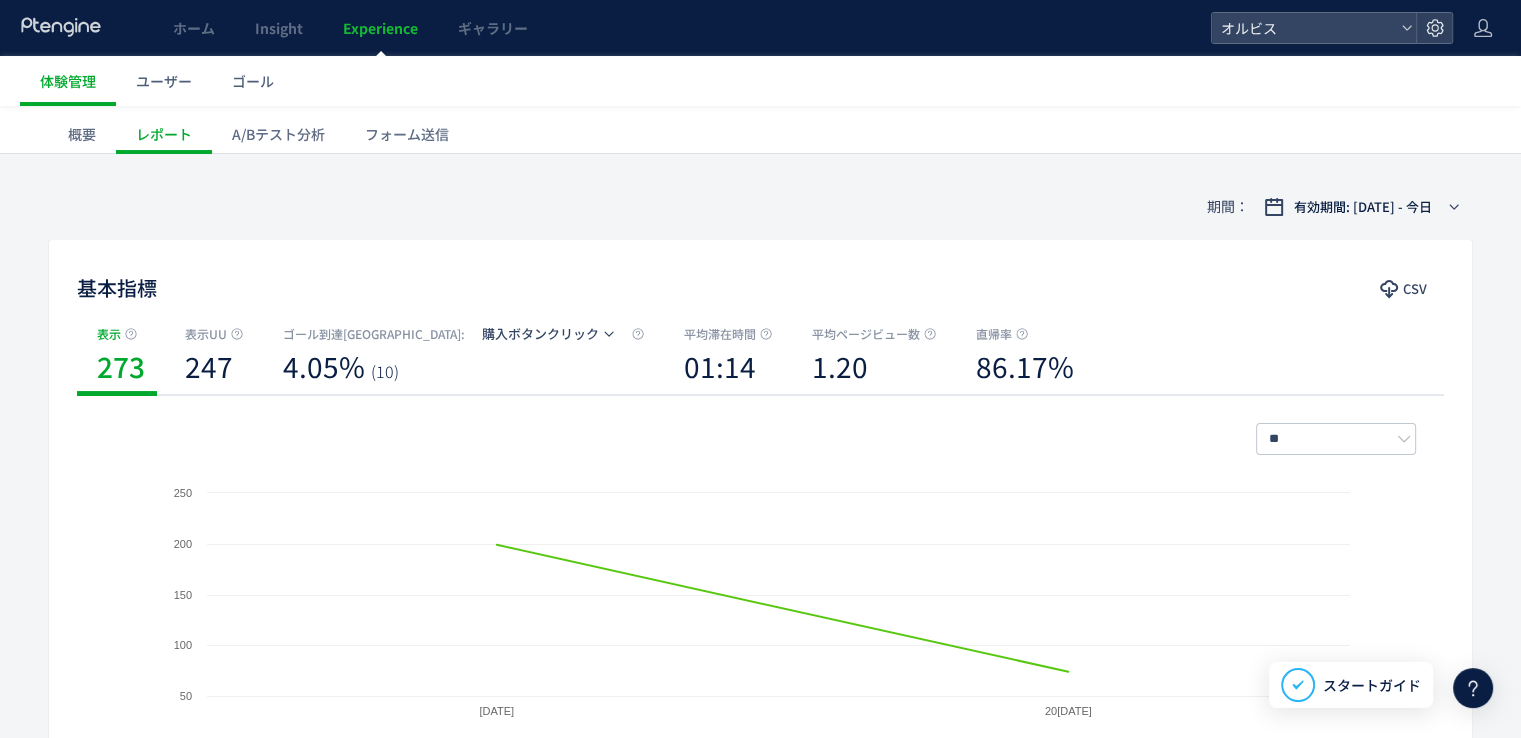 click on "概要" 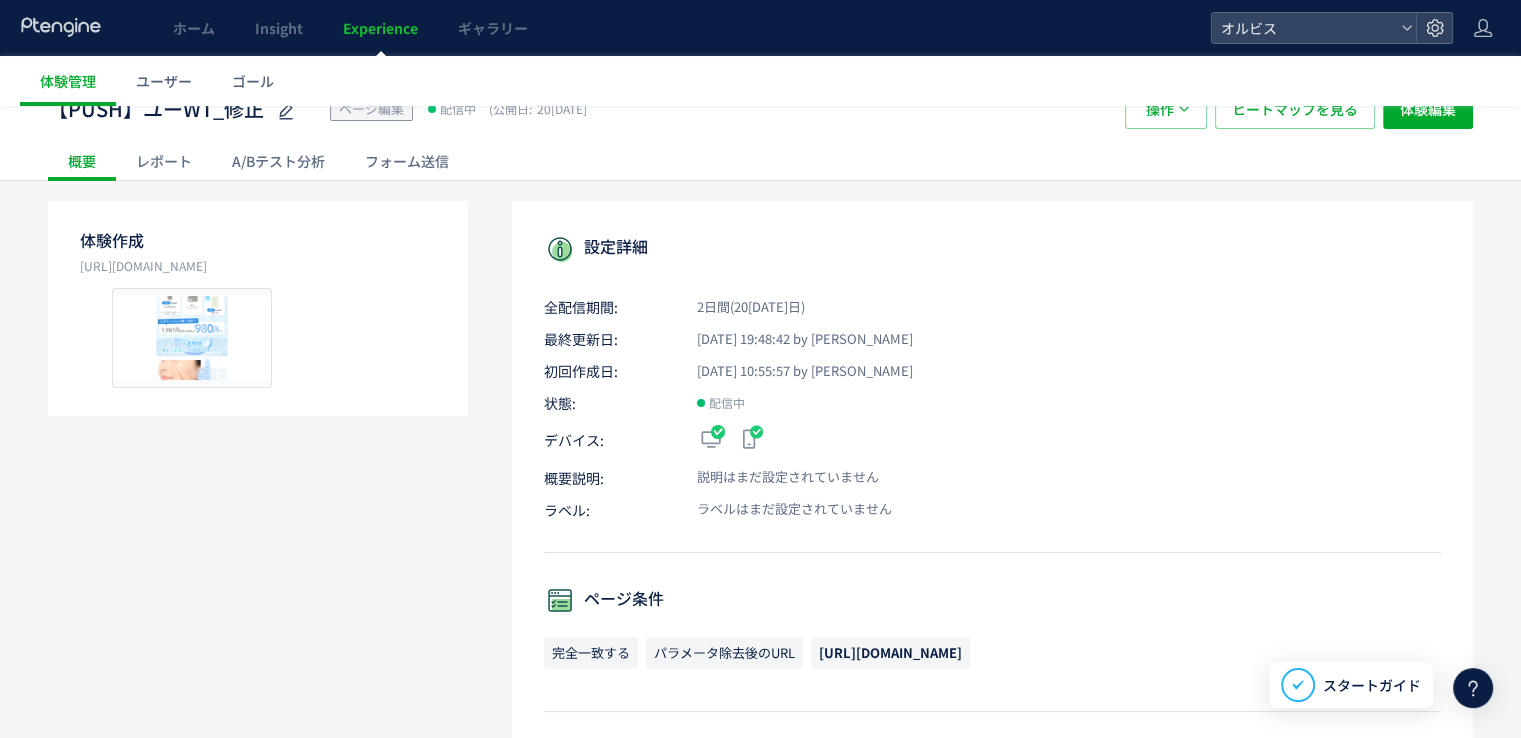 scroll, scrollTop: 0, scrollLeft: 0, axis: both 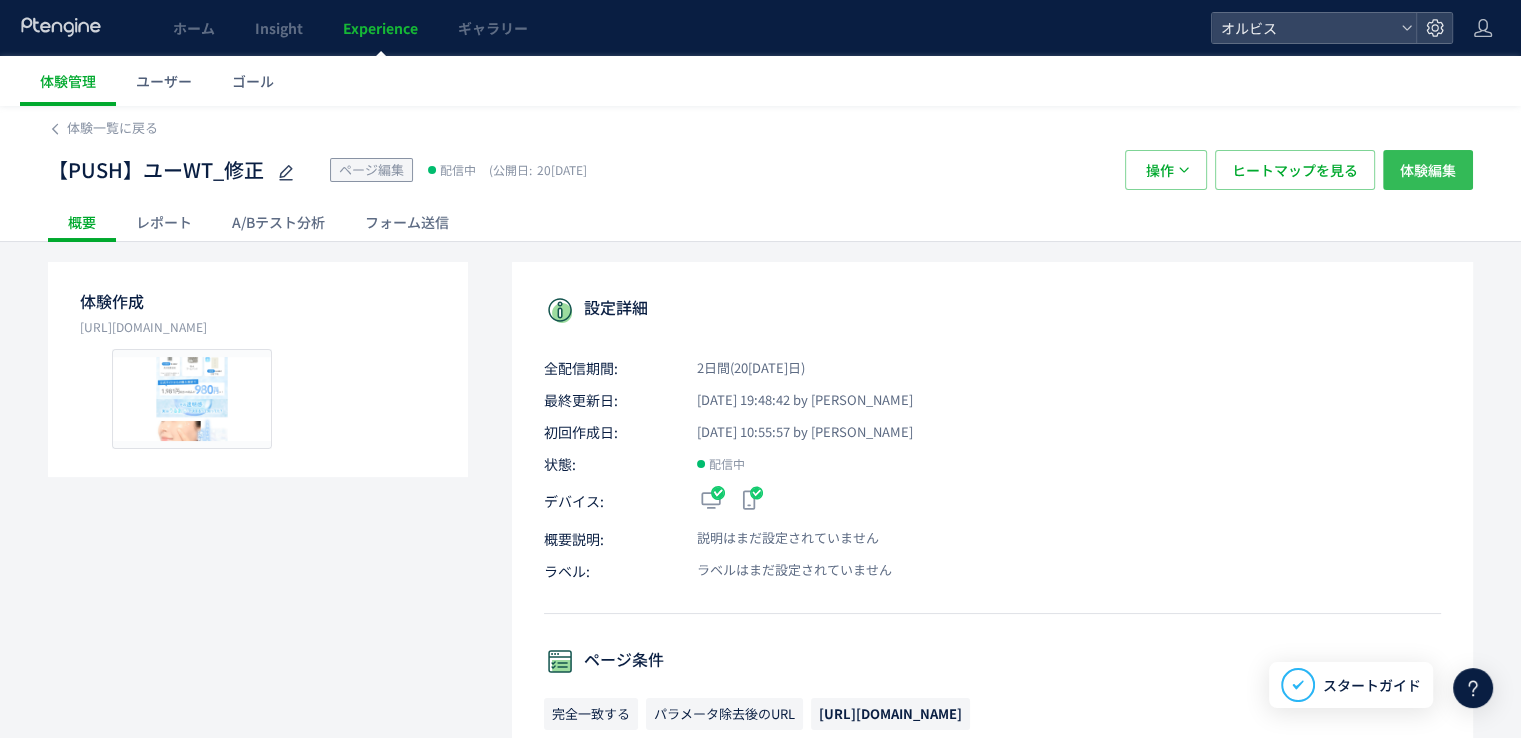 click on "体験編集" at bounding box center (1428, 170) 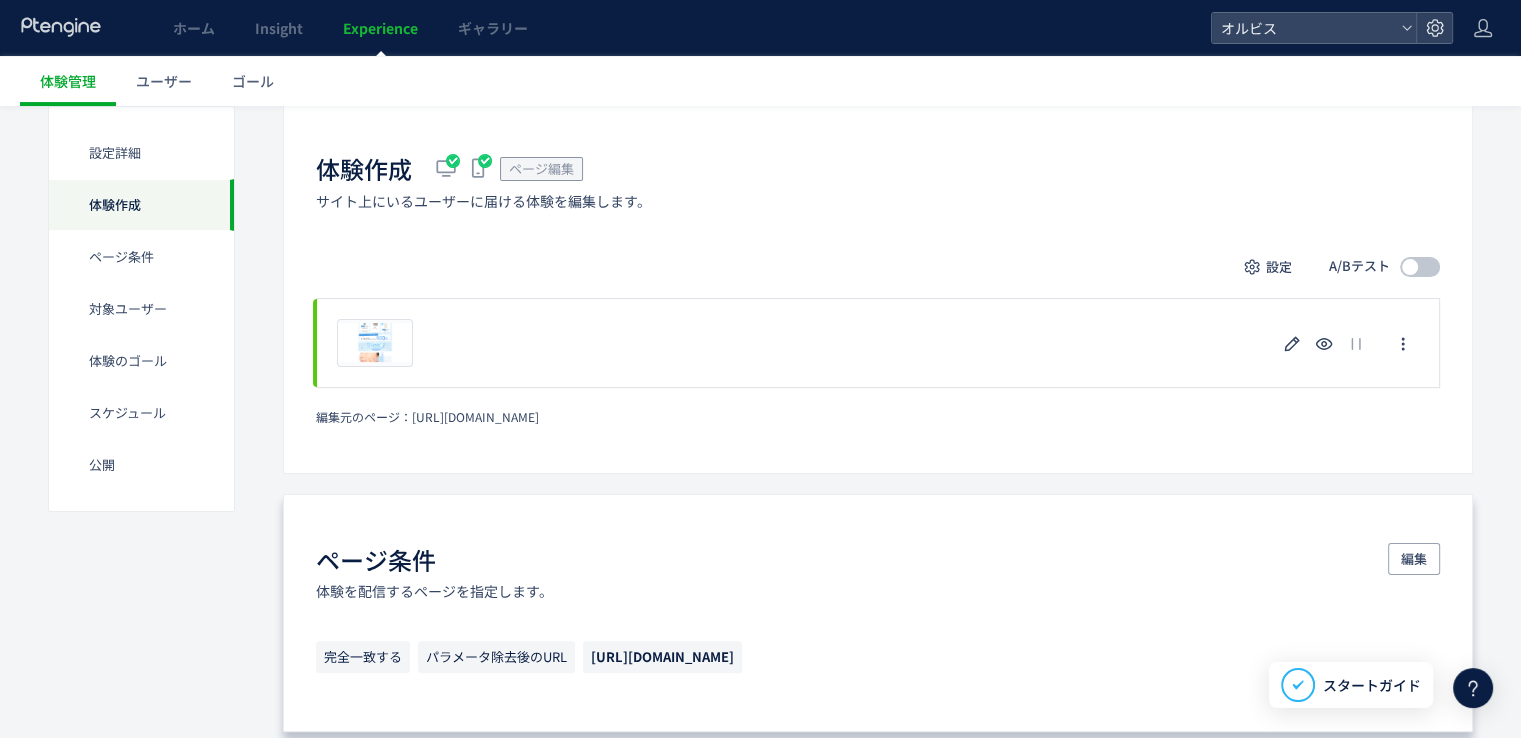 scroll, scrollTop: 332, scrollLeft: 0, axis: vertical 